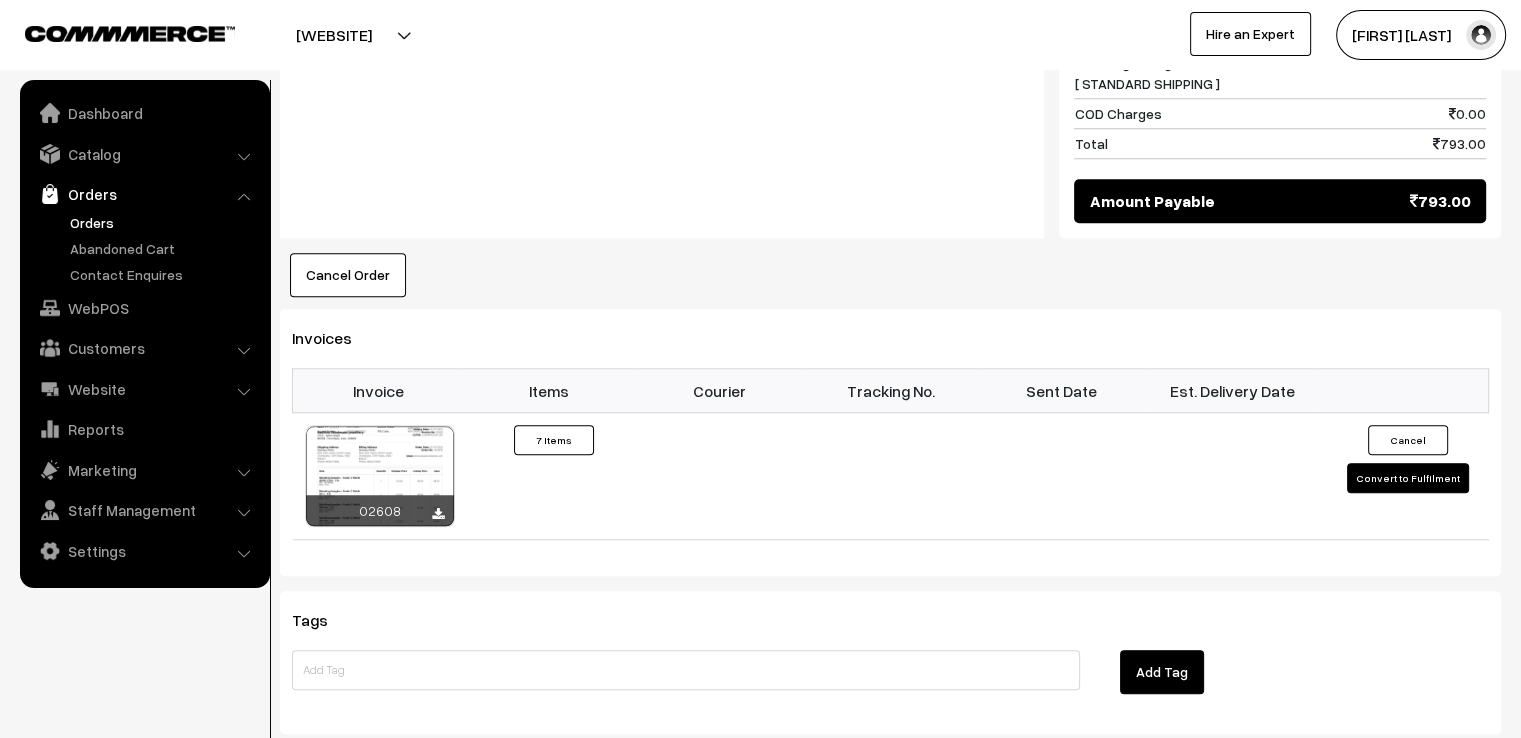 scroll, scrollTop: 1920, scrollLeft: 0, axis: vertical 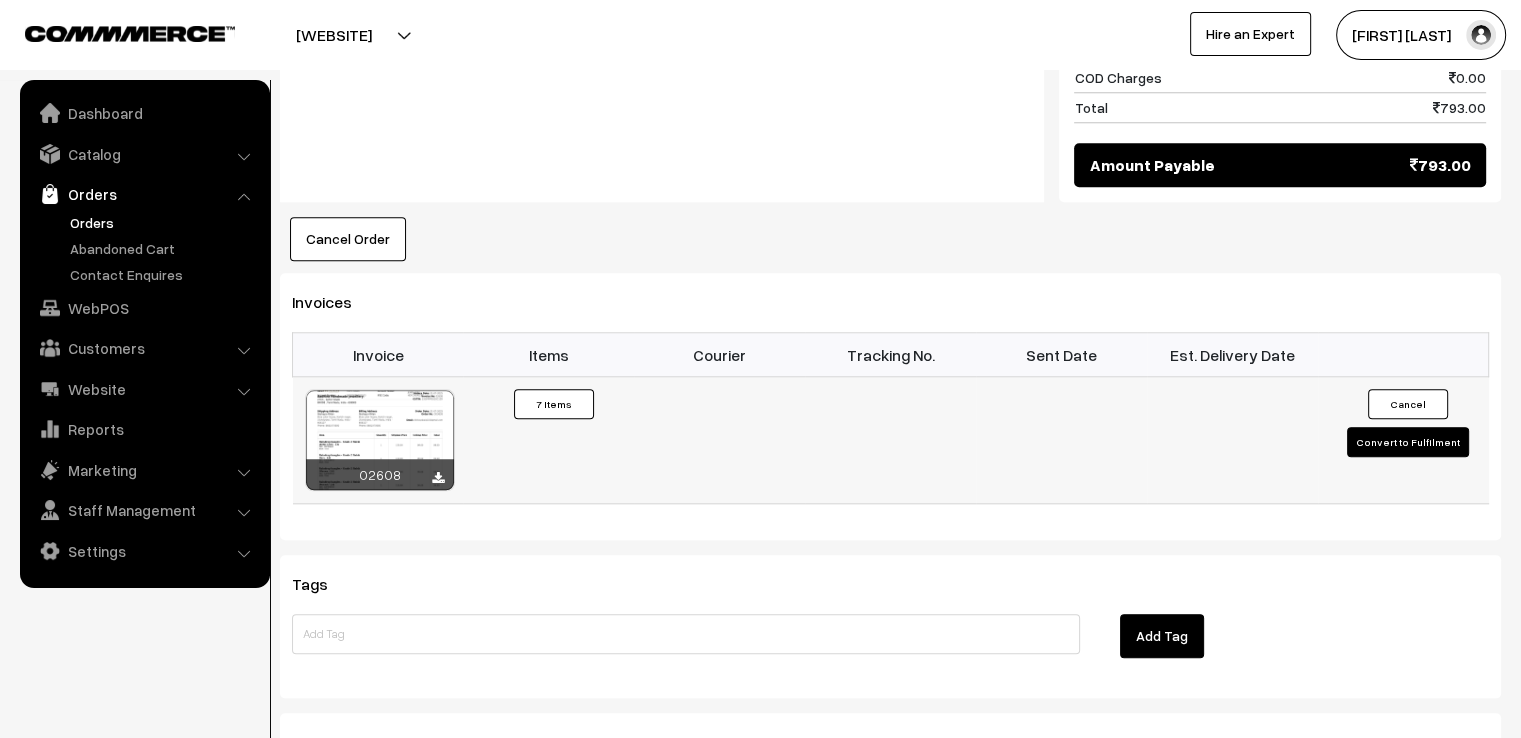 click on "Convert to Fulfilment" at bounding box center [1408, 442] 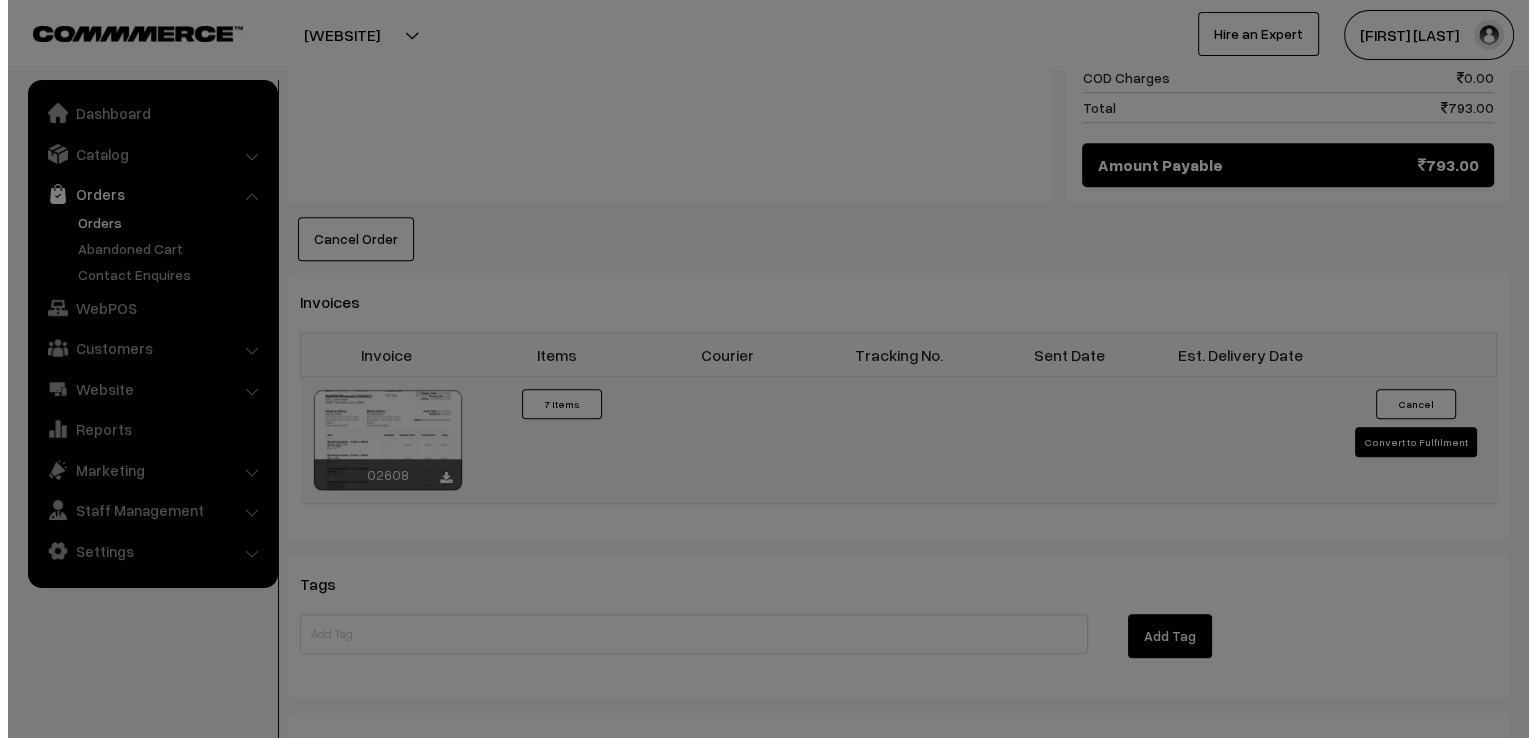 scroll, scrollTop: 1932, scrollLeft: 0, axis: vertical 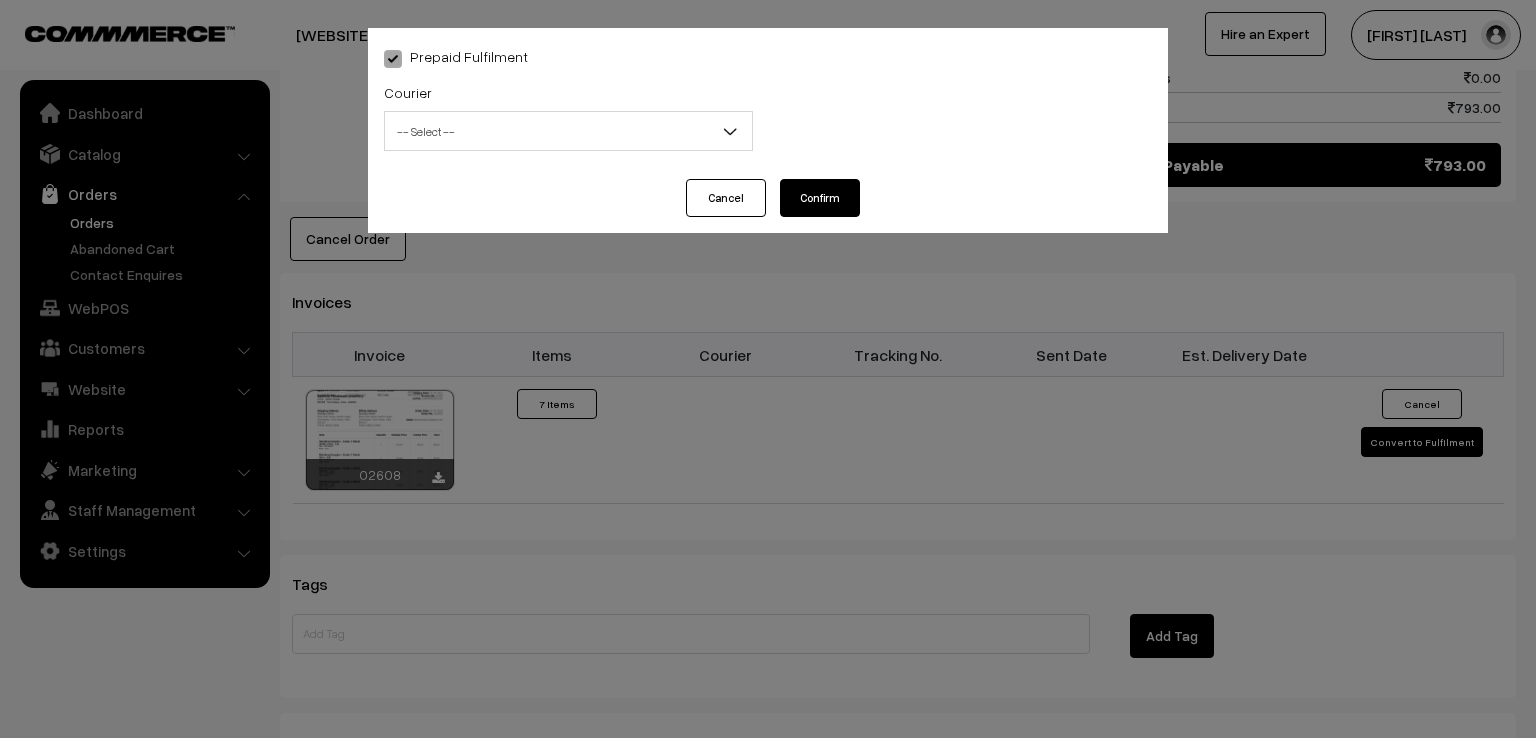 click on "Courier
-- Select --
DTDC
ST Courier
India Post
Professional Courier
Self Pick Up
BlueDart Express
-- Select --" at bounding box center [568, 121] 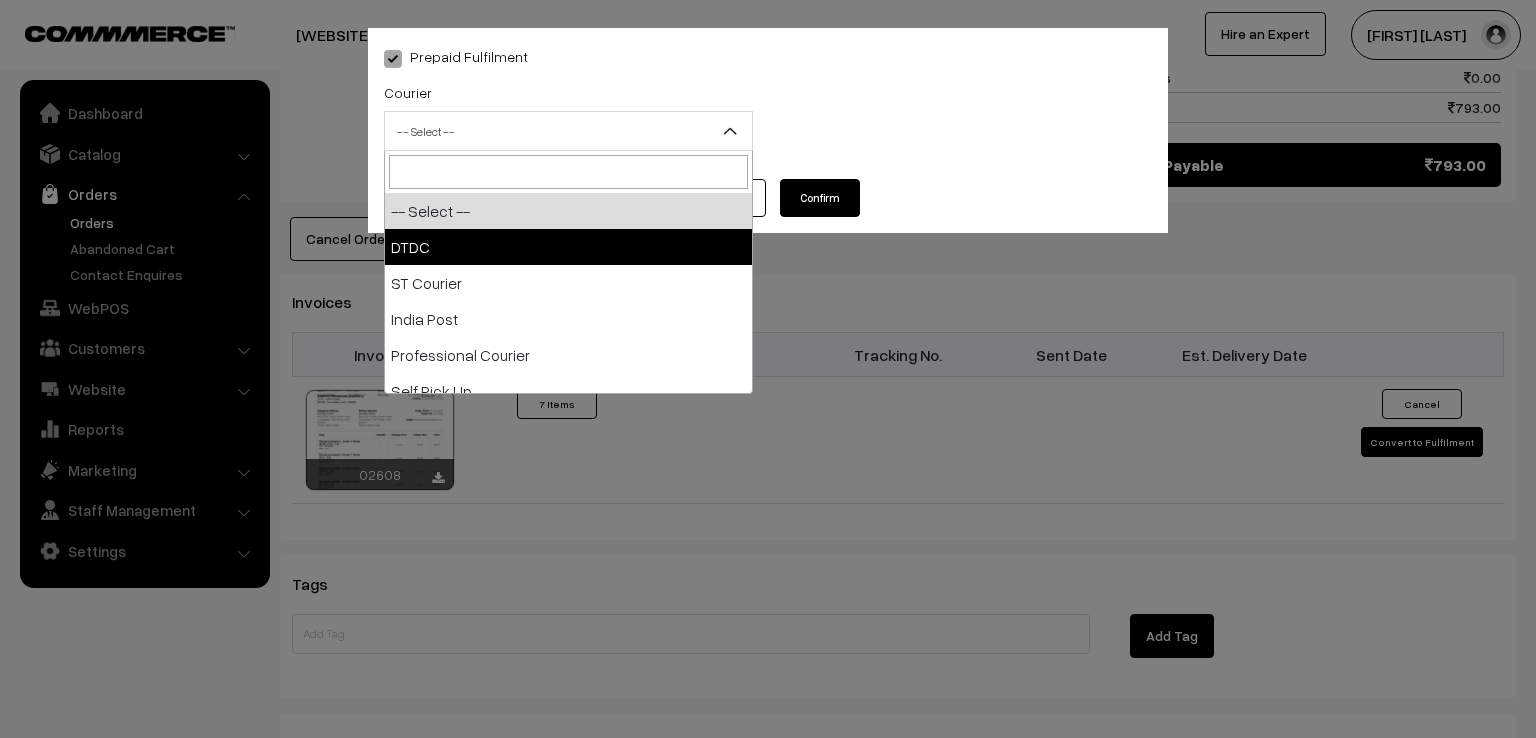 select on "1" 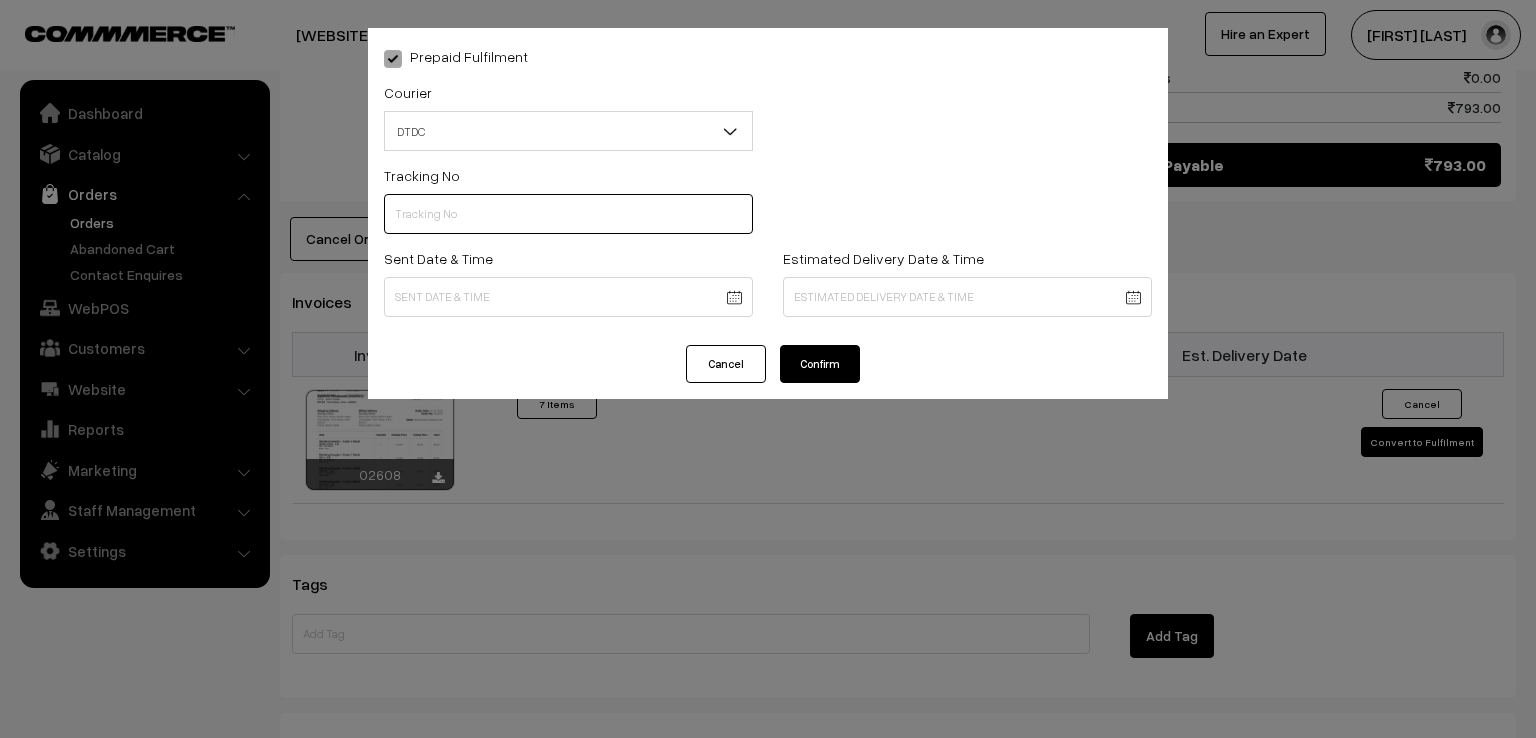 click at bounding box center [568, 214] 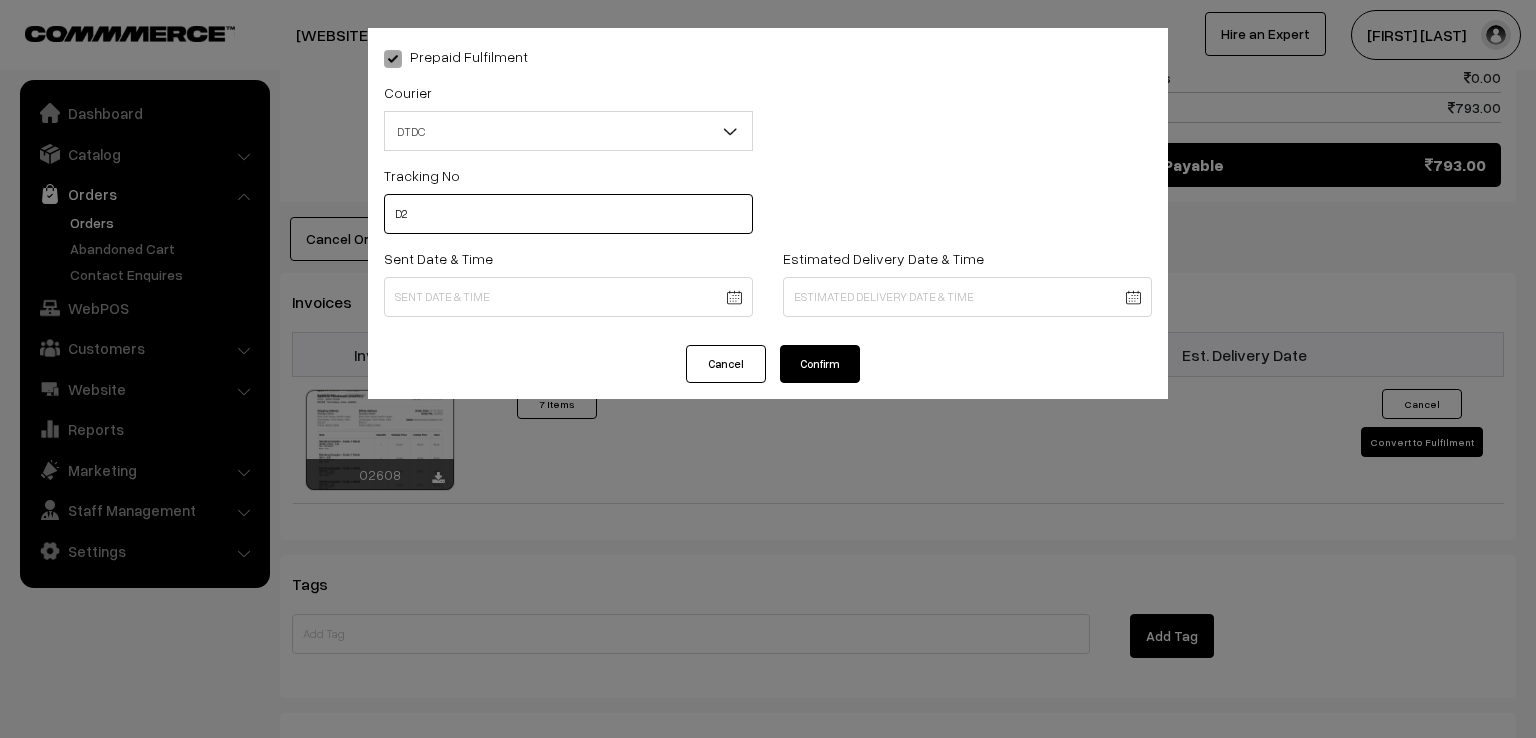 type on "d" 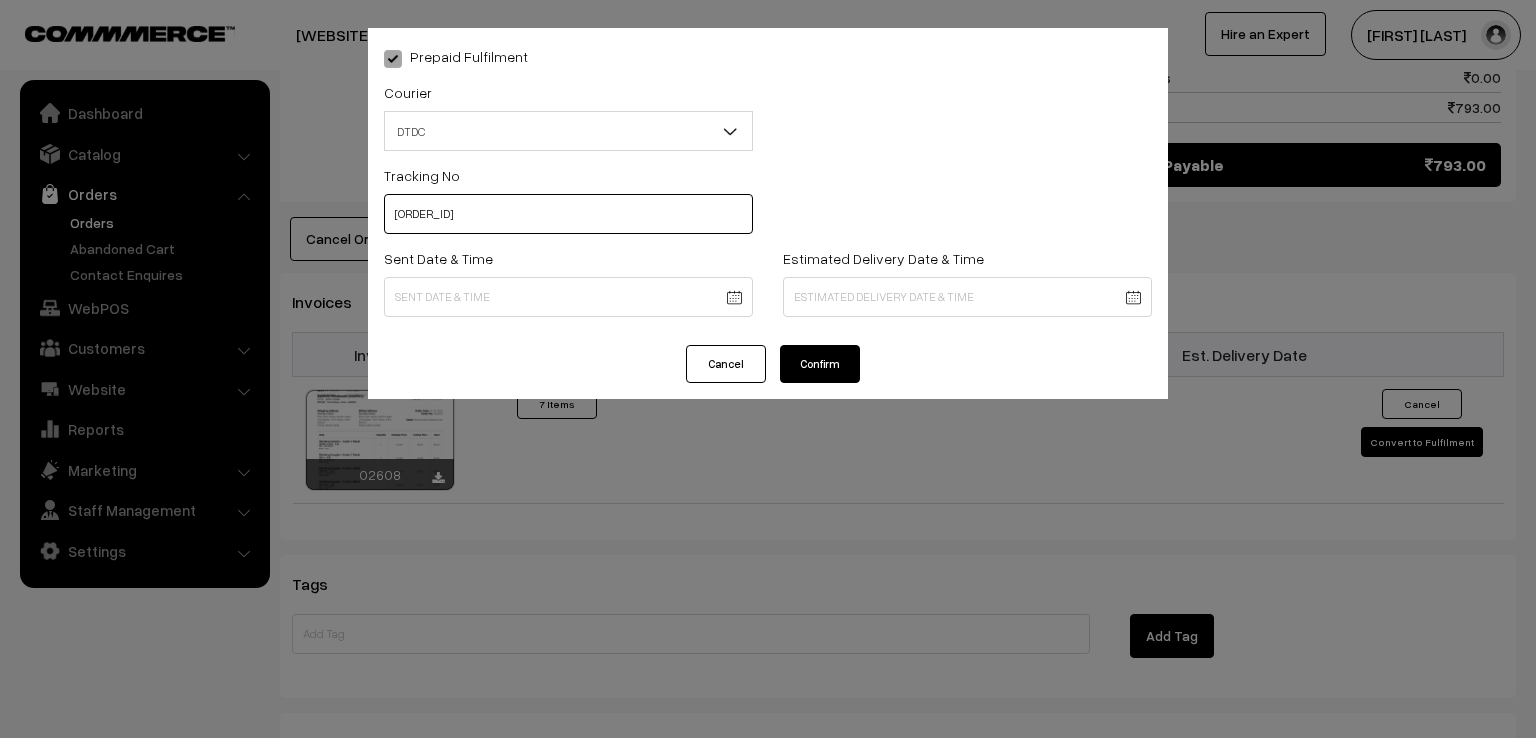 type on "D2002893198" 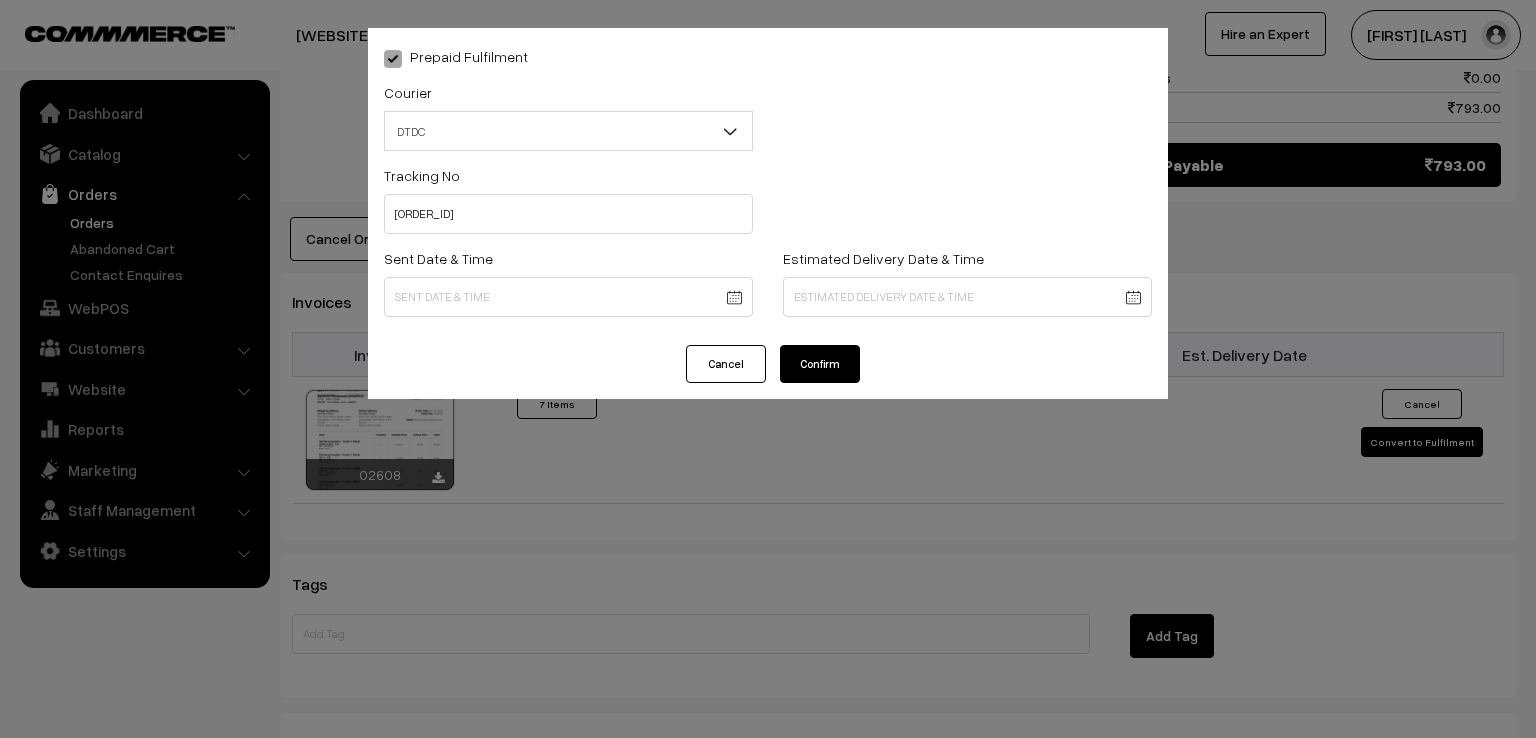 click on "Thank you for showing interest. Our team will call you shortly.
Close
varnambyaadhira.com
Go to Website
Create New Store" at bounding box center (768, -442) 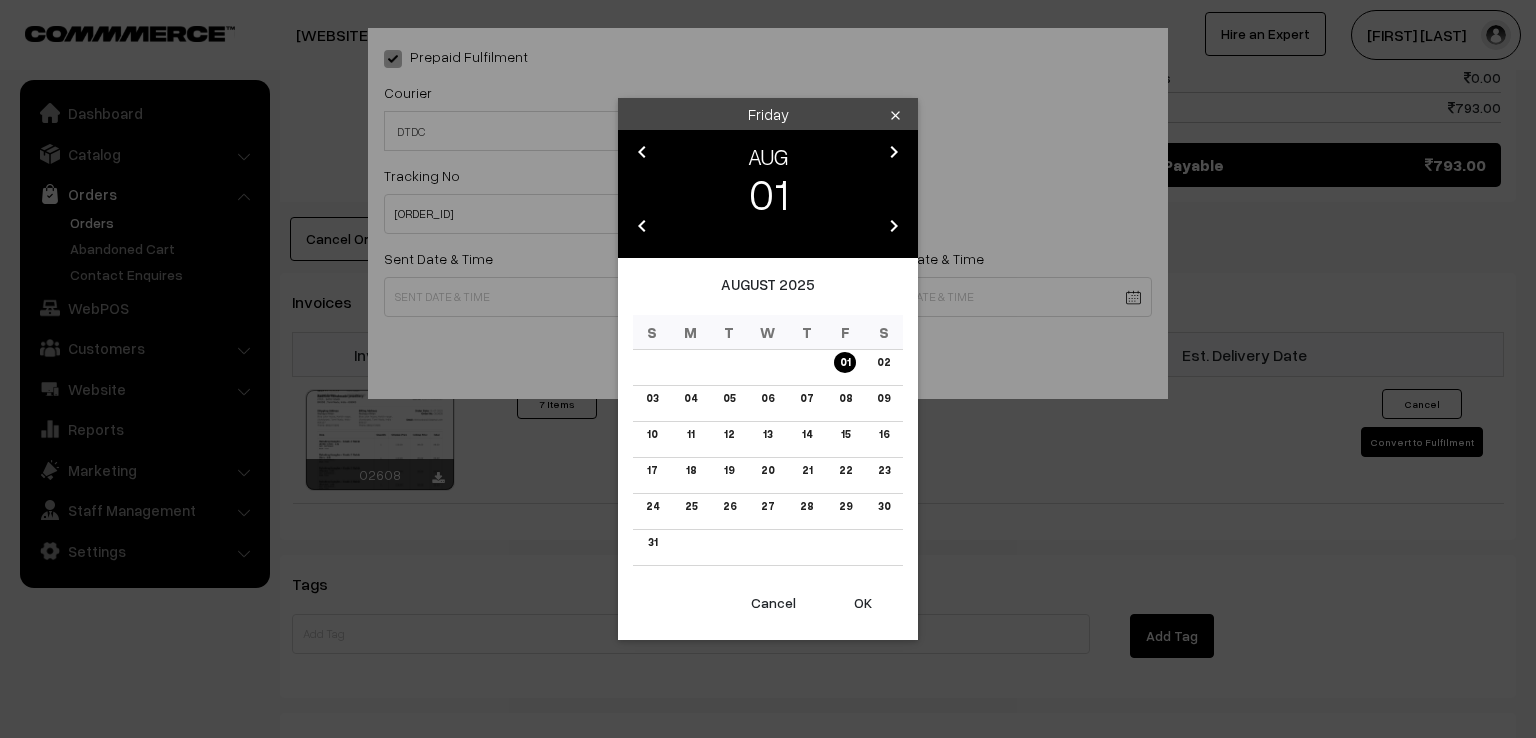 click on "chevron_left" at bounding box center [642, 152] 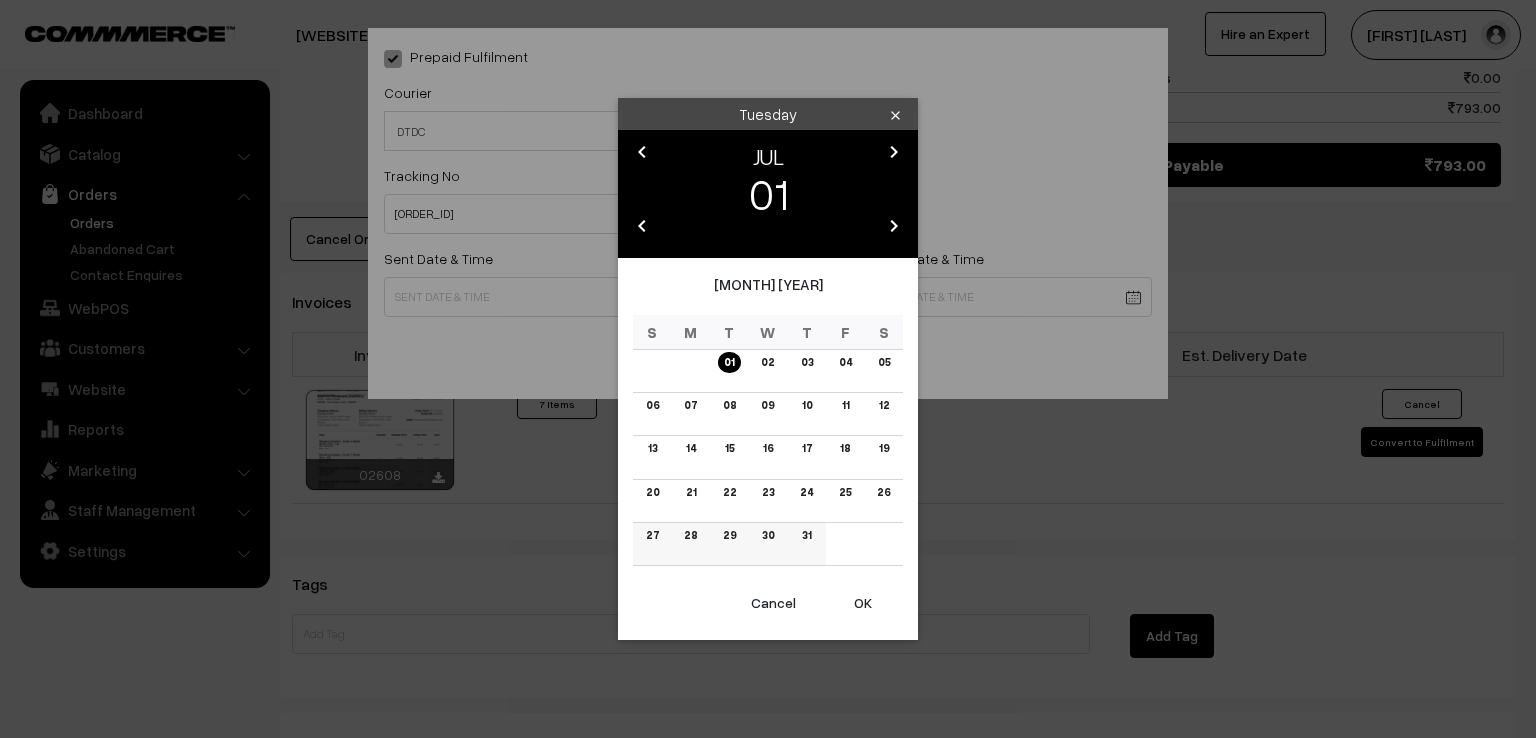 click on "31" at bounding box center [806, 535] 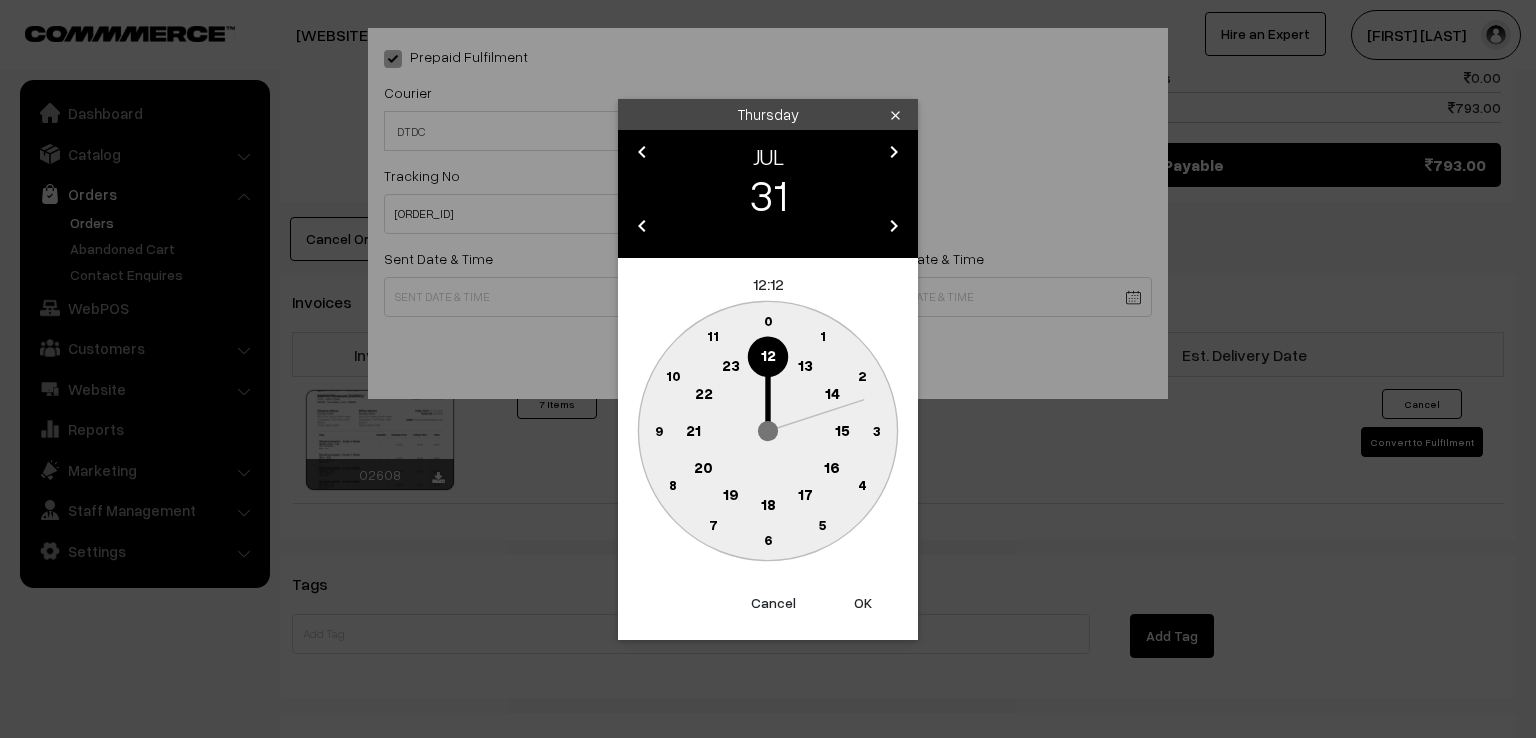 click 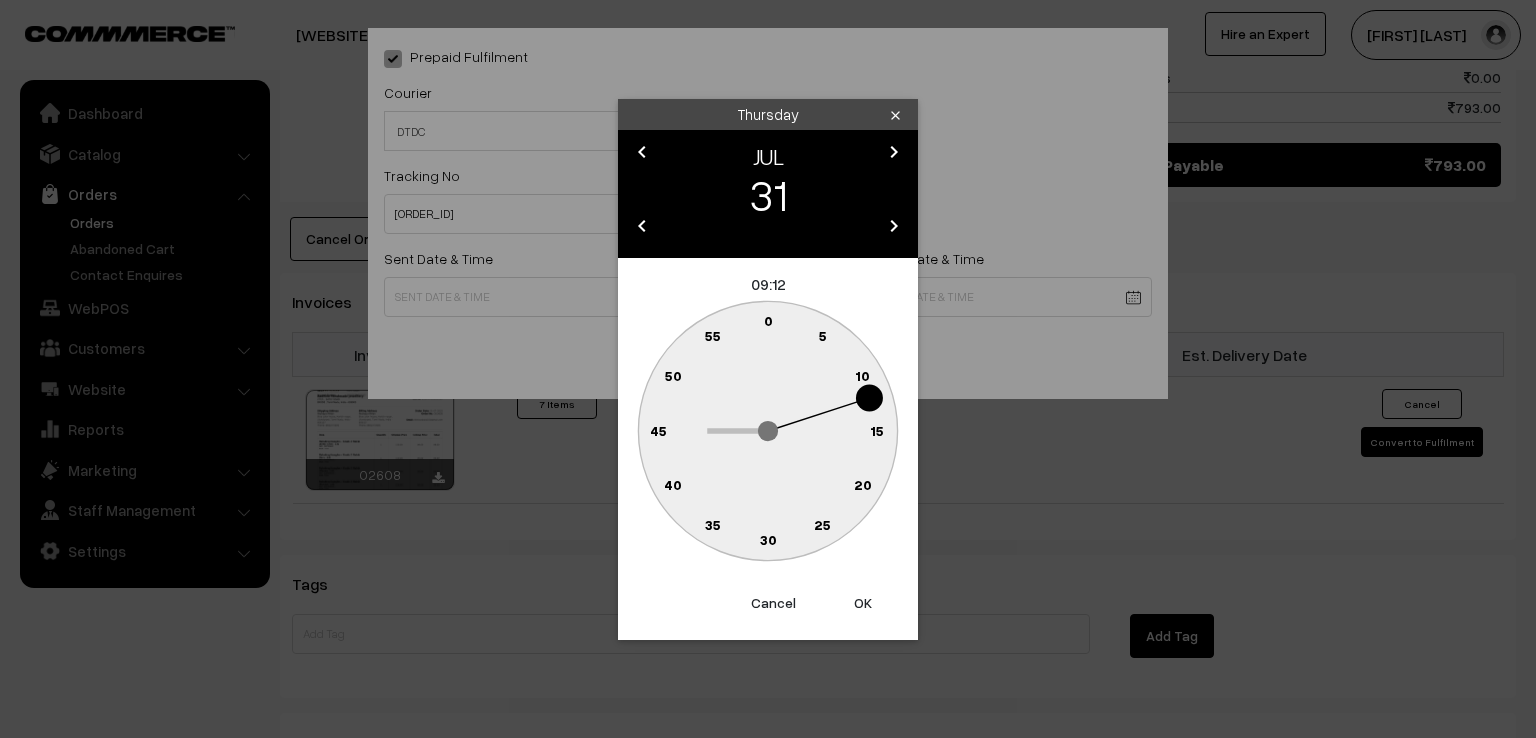 click on "0" 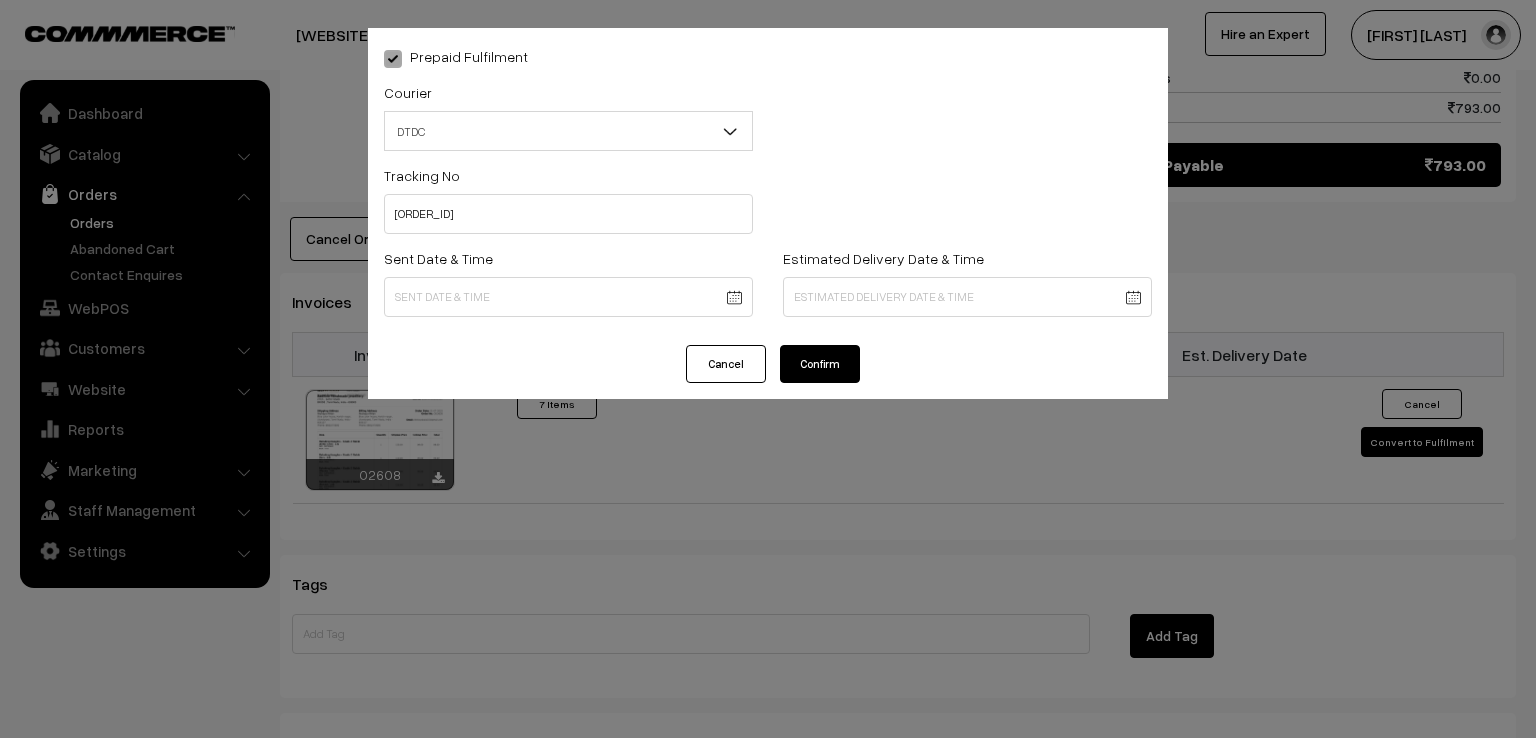 type on "[DATE] [TIME]" 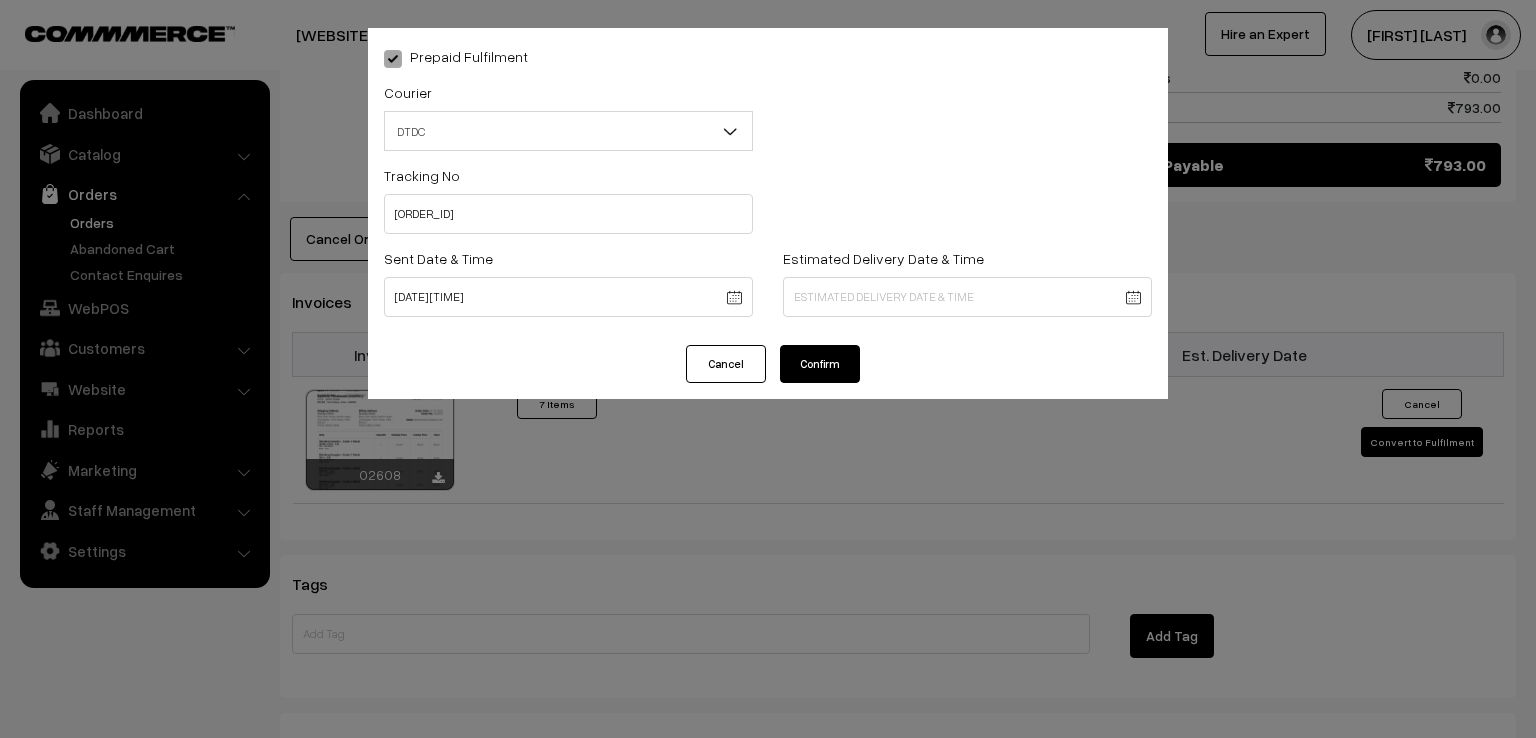click on "Confirm" at bounding box center (820, 364) 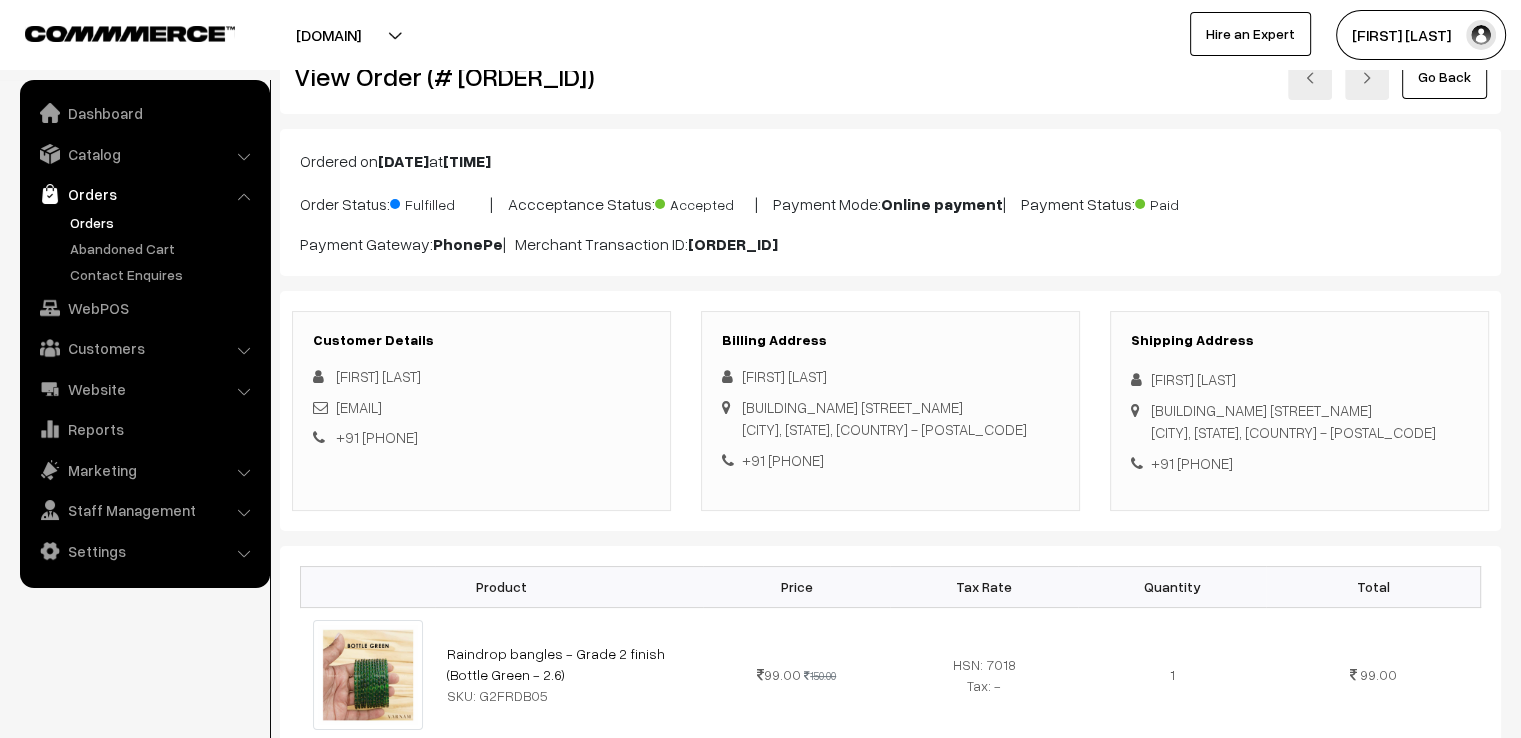 scroll, scrollTop: 0, scrollLeft: 0, axis: both 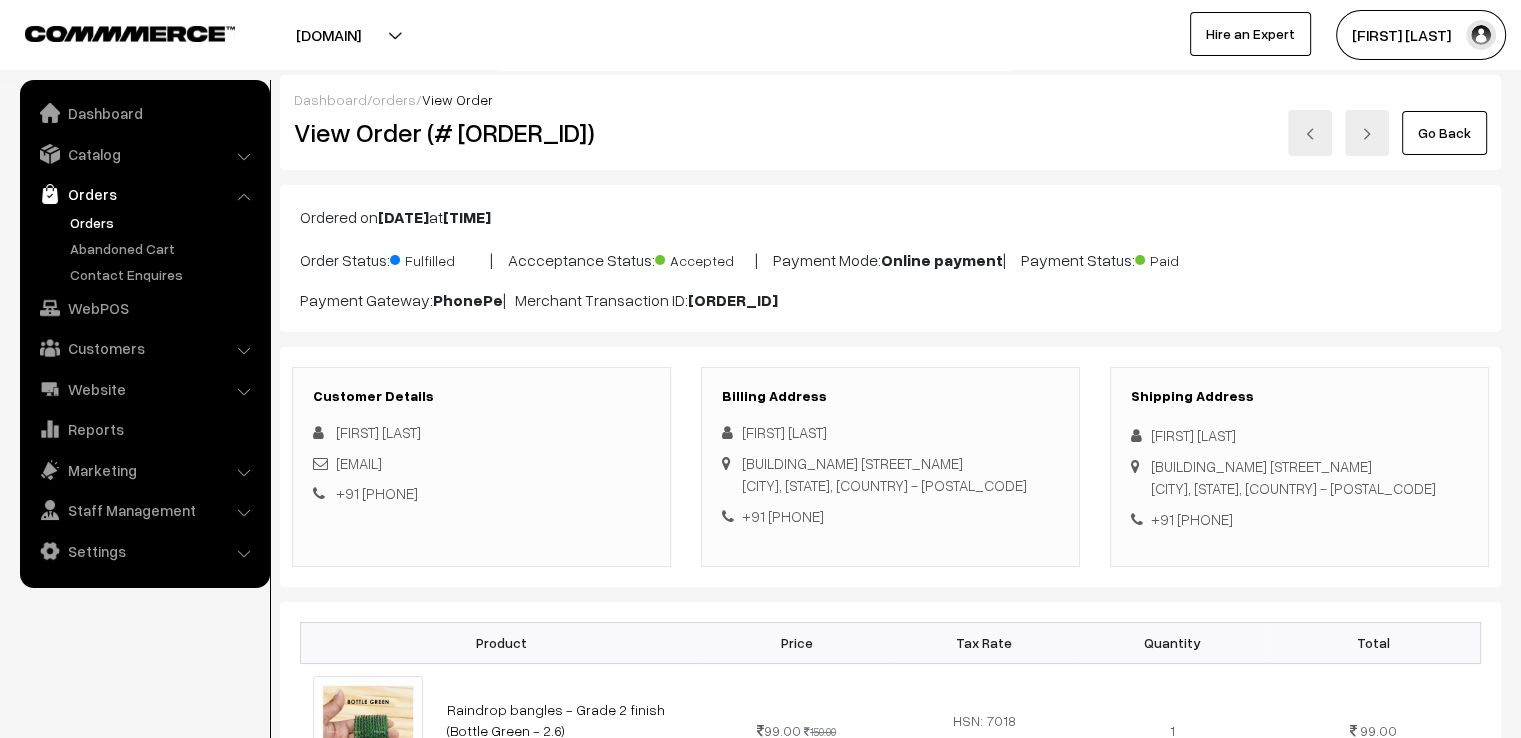 click on "Go Back" at bounding box center [1444, 133] 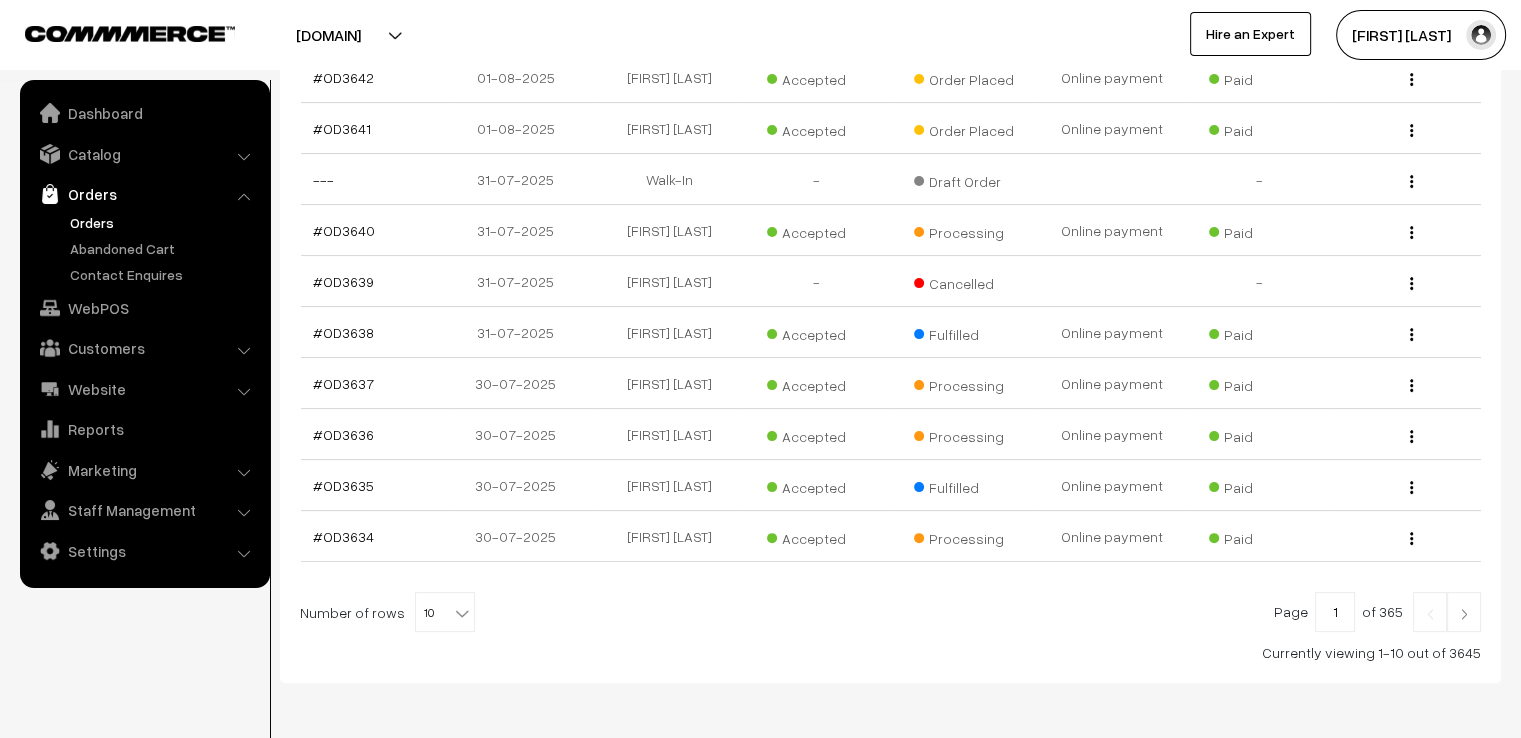 scroll, scrollTop: 485, scrollLeft: 0, axis: vertical 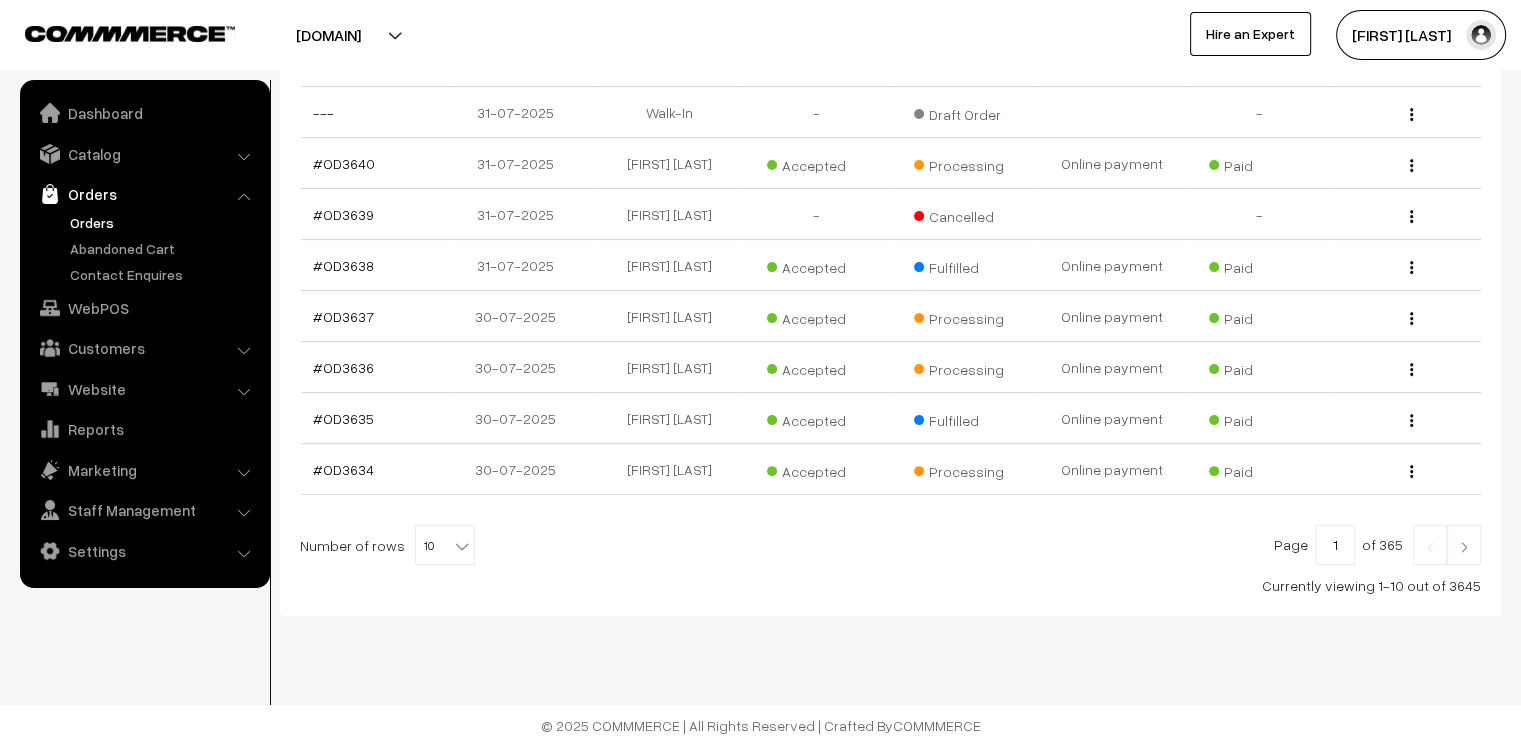 click on "10" at bounding box center [445, 546] 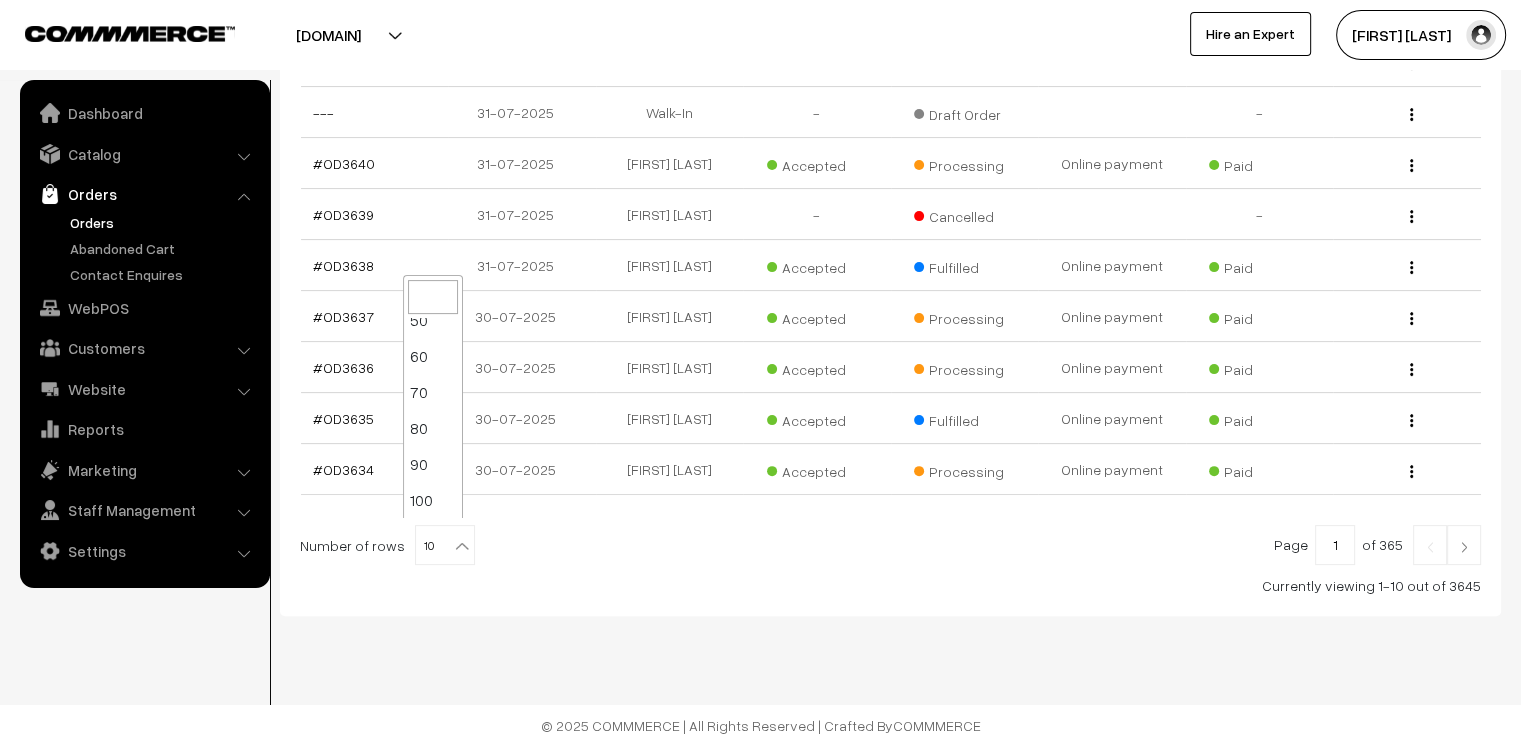 scroll, scrollTop: 159, scrollLeft: 0, axis: vertical 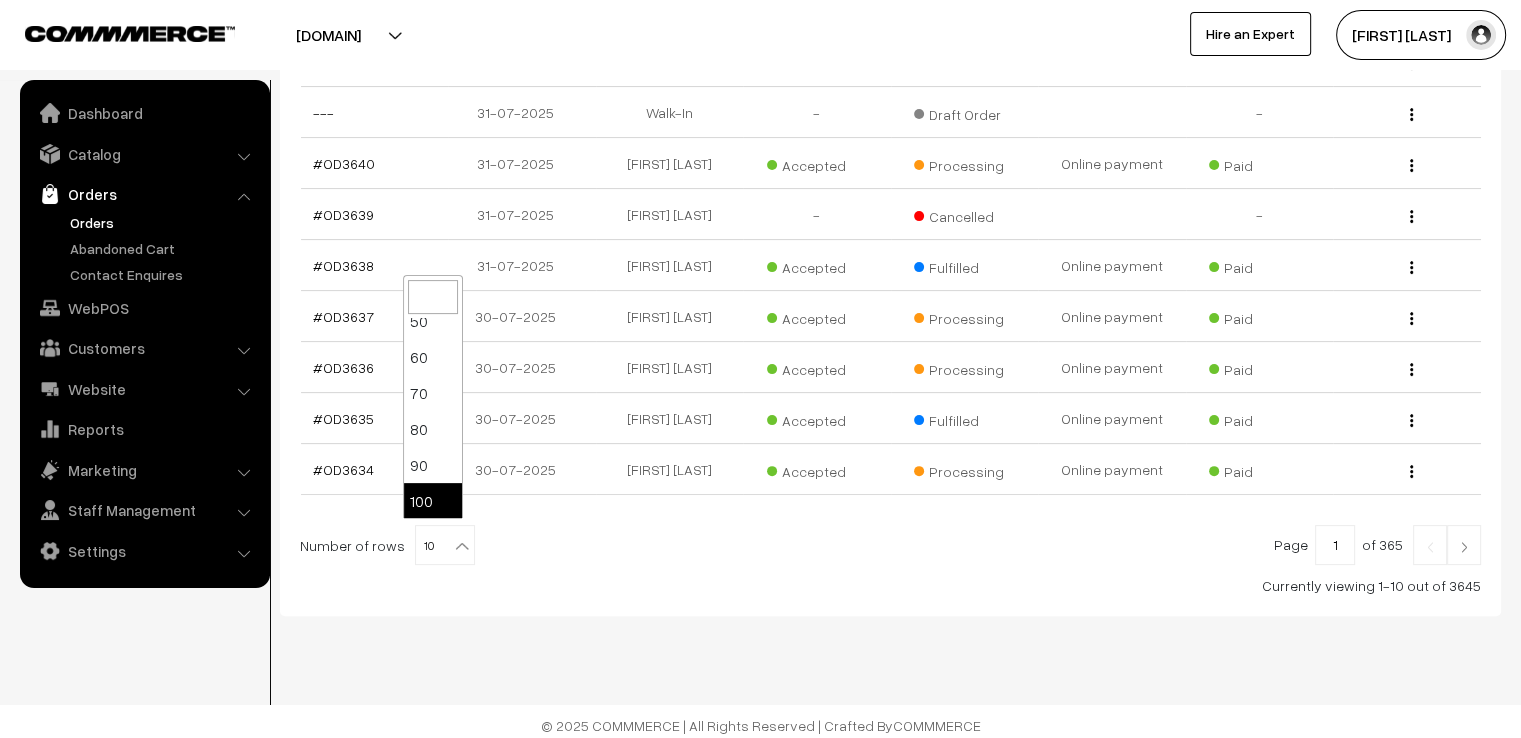 select on "100" 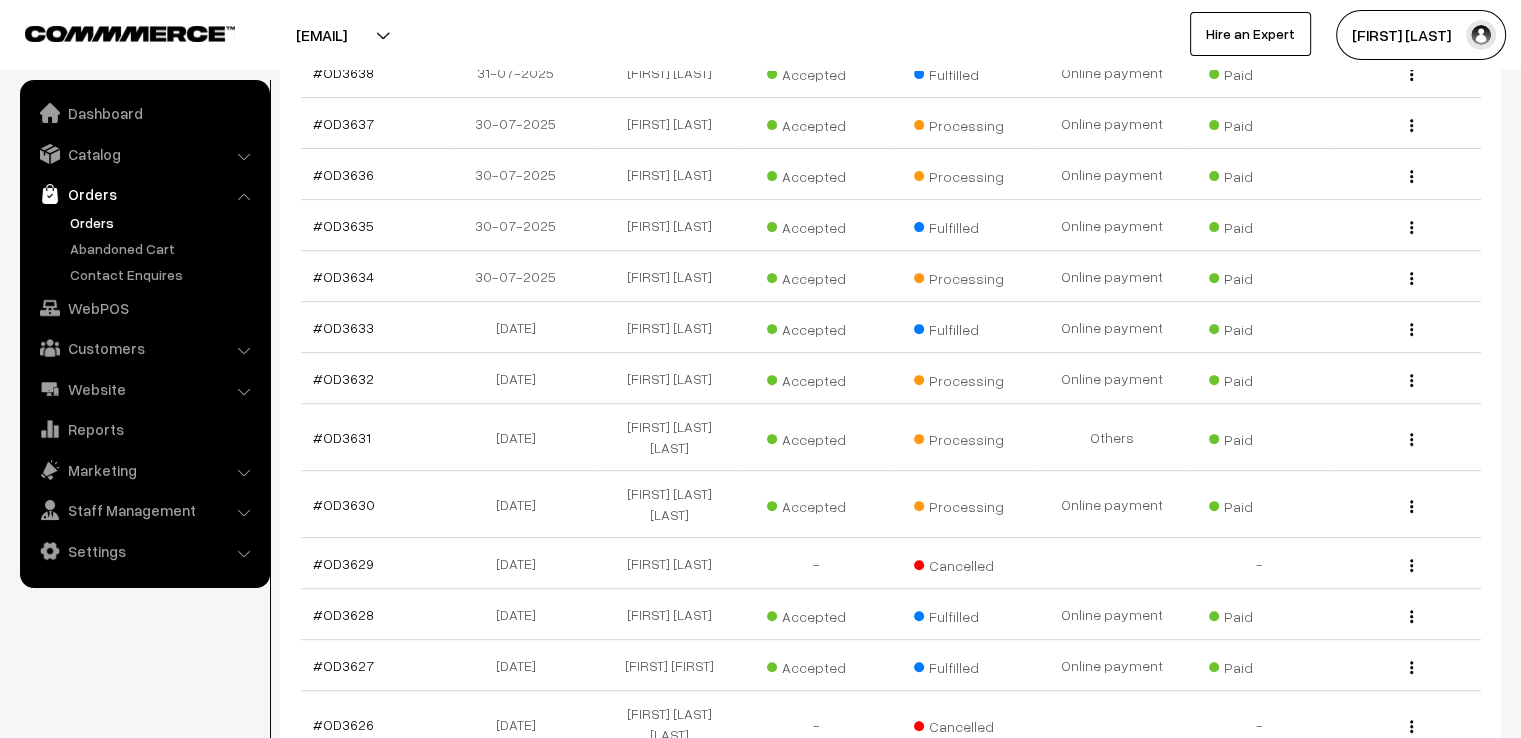 scroll, scrollTop: 680, scrollLeft: 0, axis: vertical 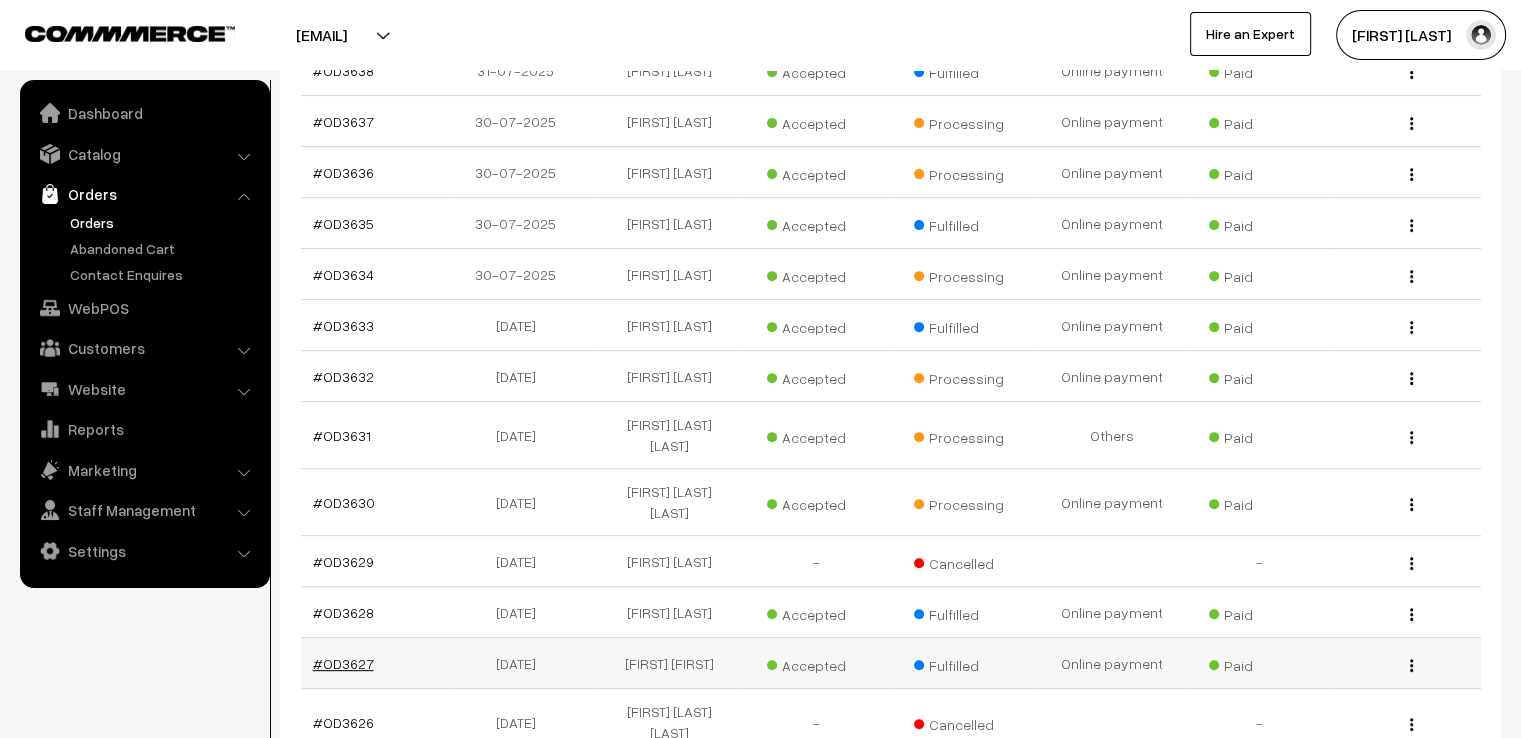 click on "#OD3627" at bounding box center [343, 663] 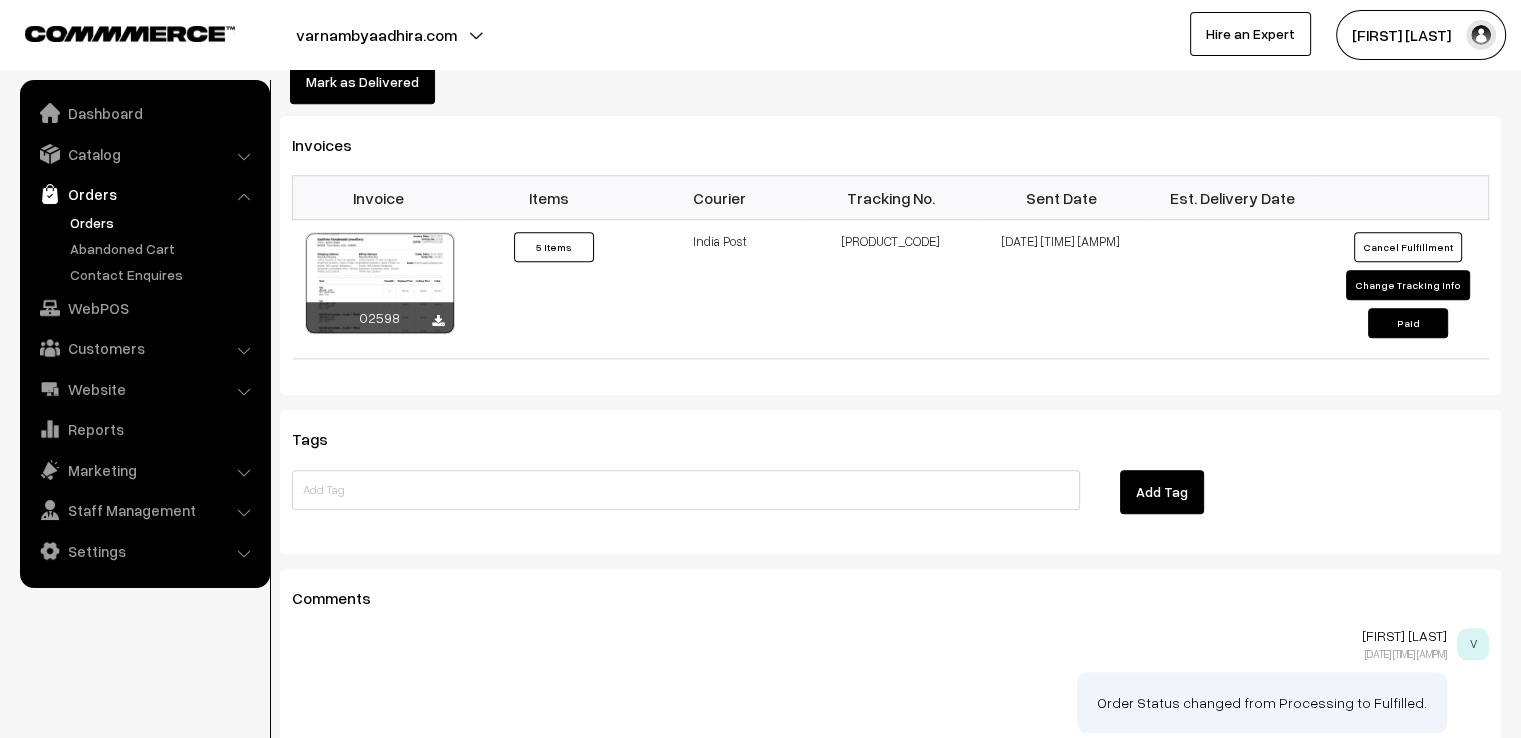 scroll, scrollTop: 1840, scrollLeft: 0, axis: vertical 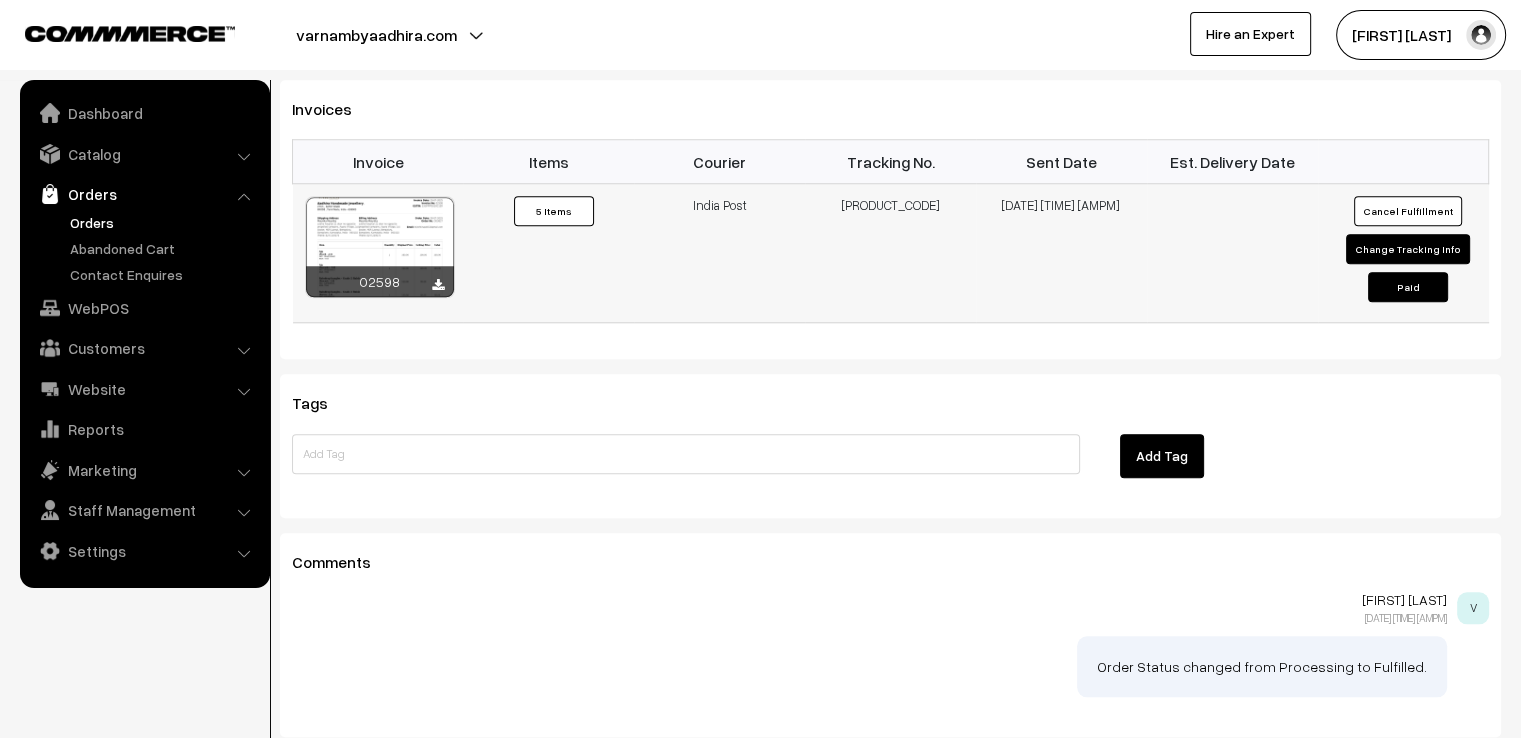 click on "Change Tracking Info" at bounding box center [1408, 249] 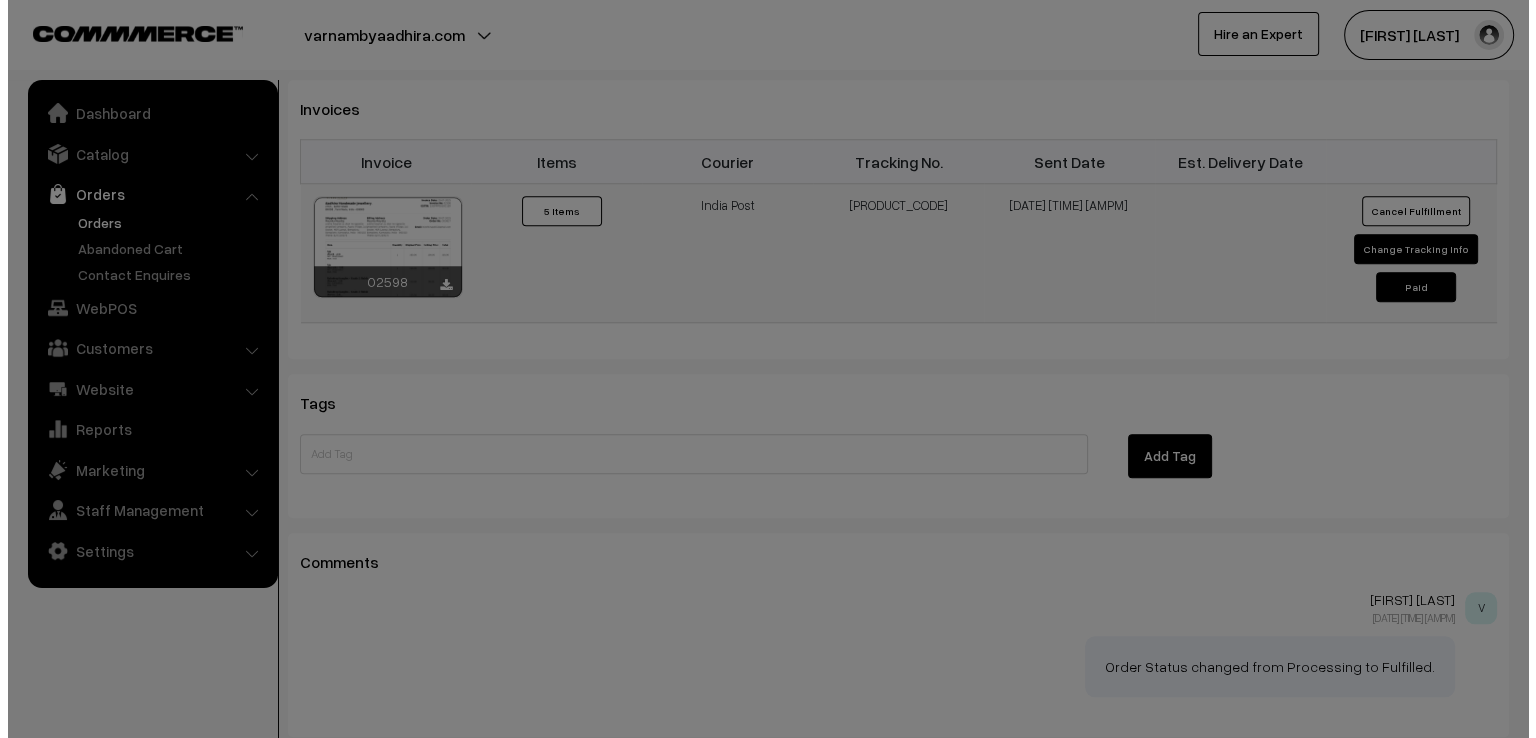 scroll, scrollTop: 1848, scrollLeft: 0, axis: vertical 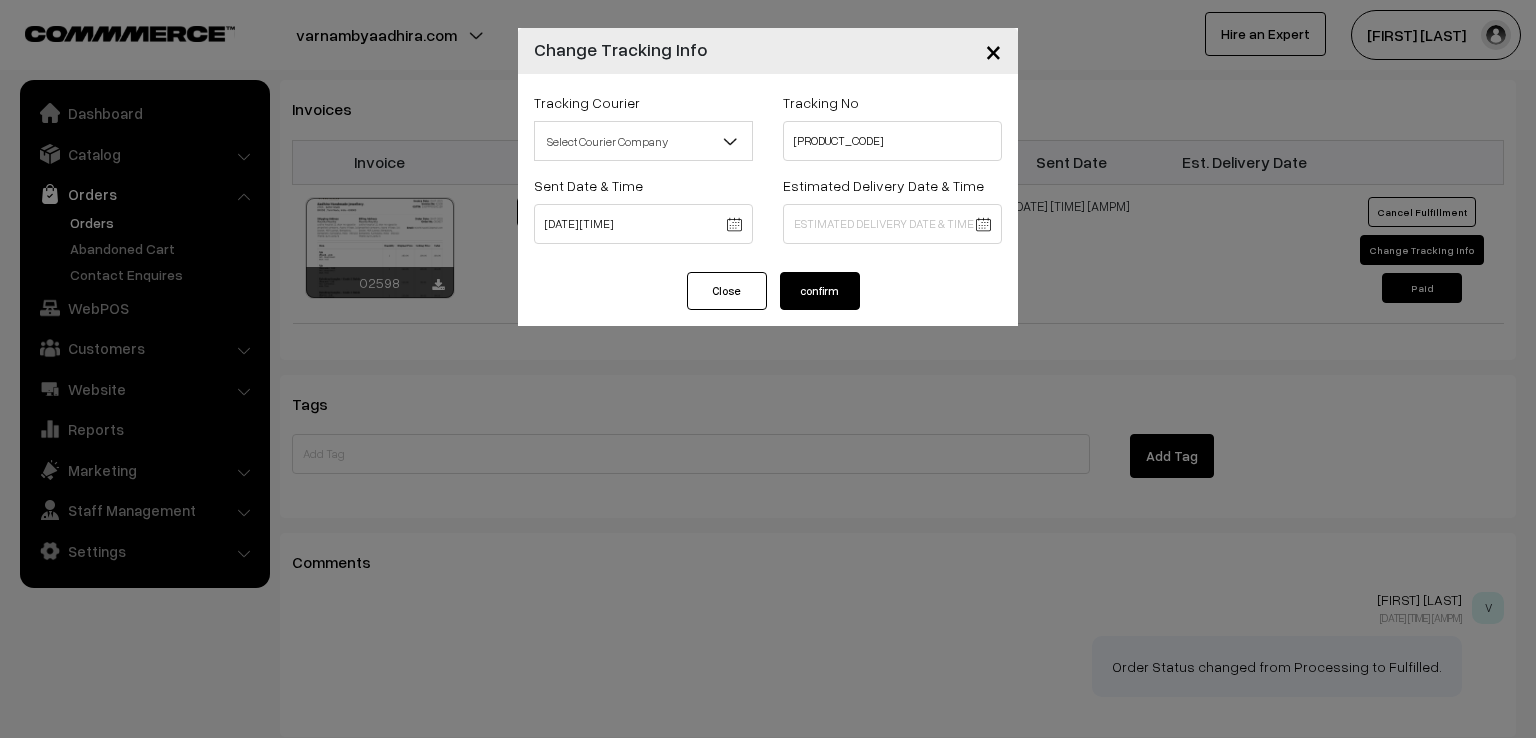 click on "×" at bounding box center [993, 50] 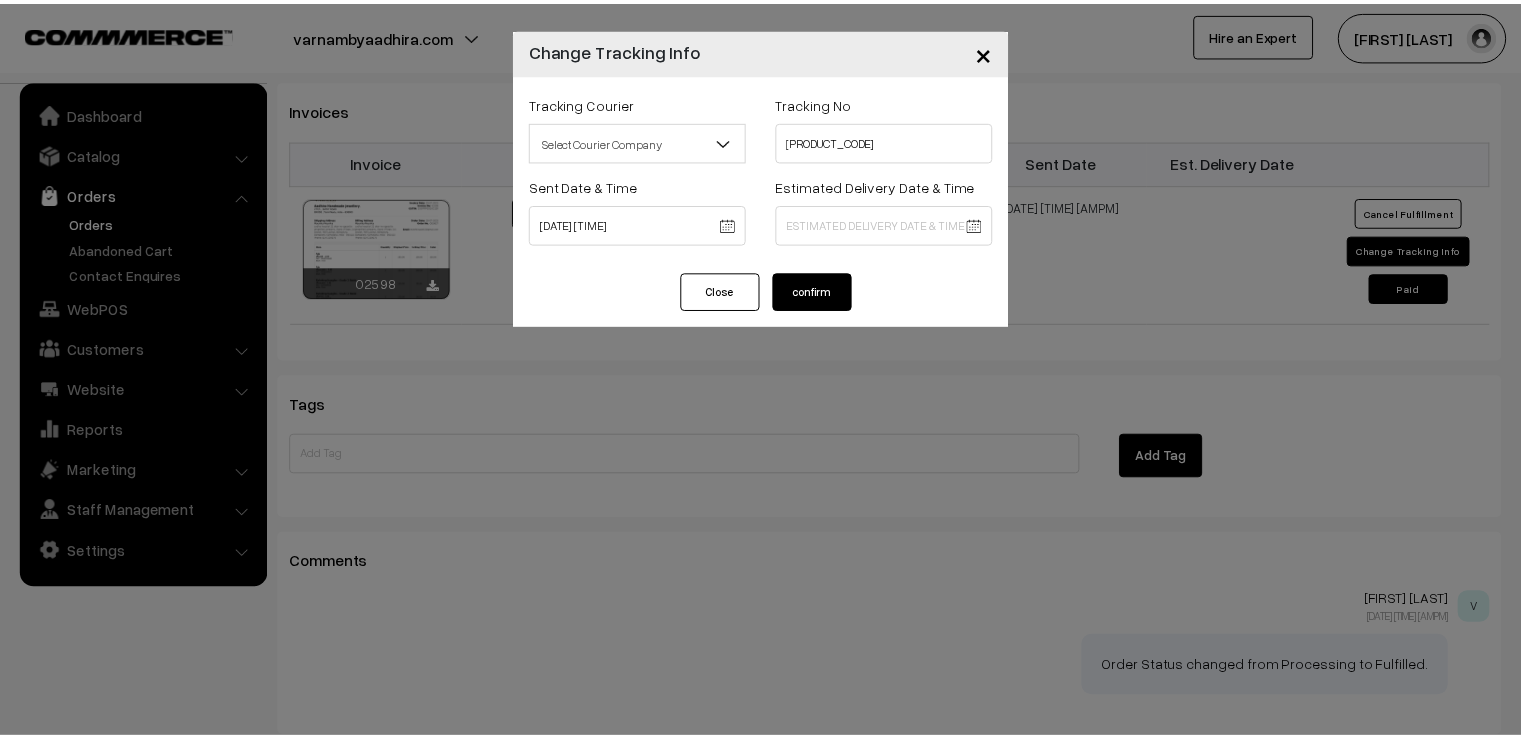 scroll, scrollTop: 1840, scrollLeft: 0, axis: vertical 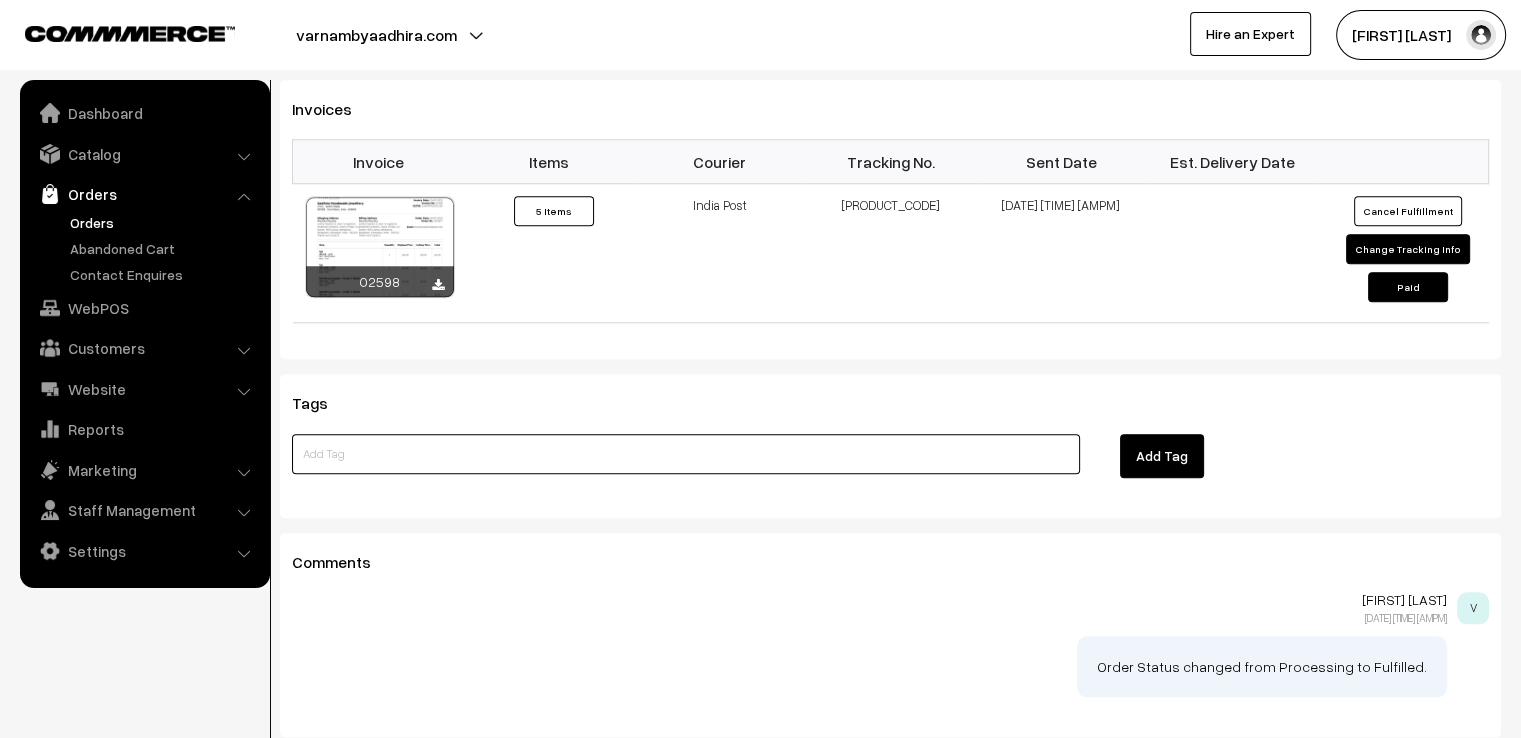 click at bounding box center (686, 454) 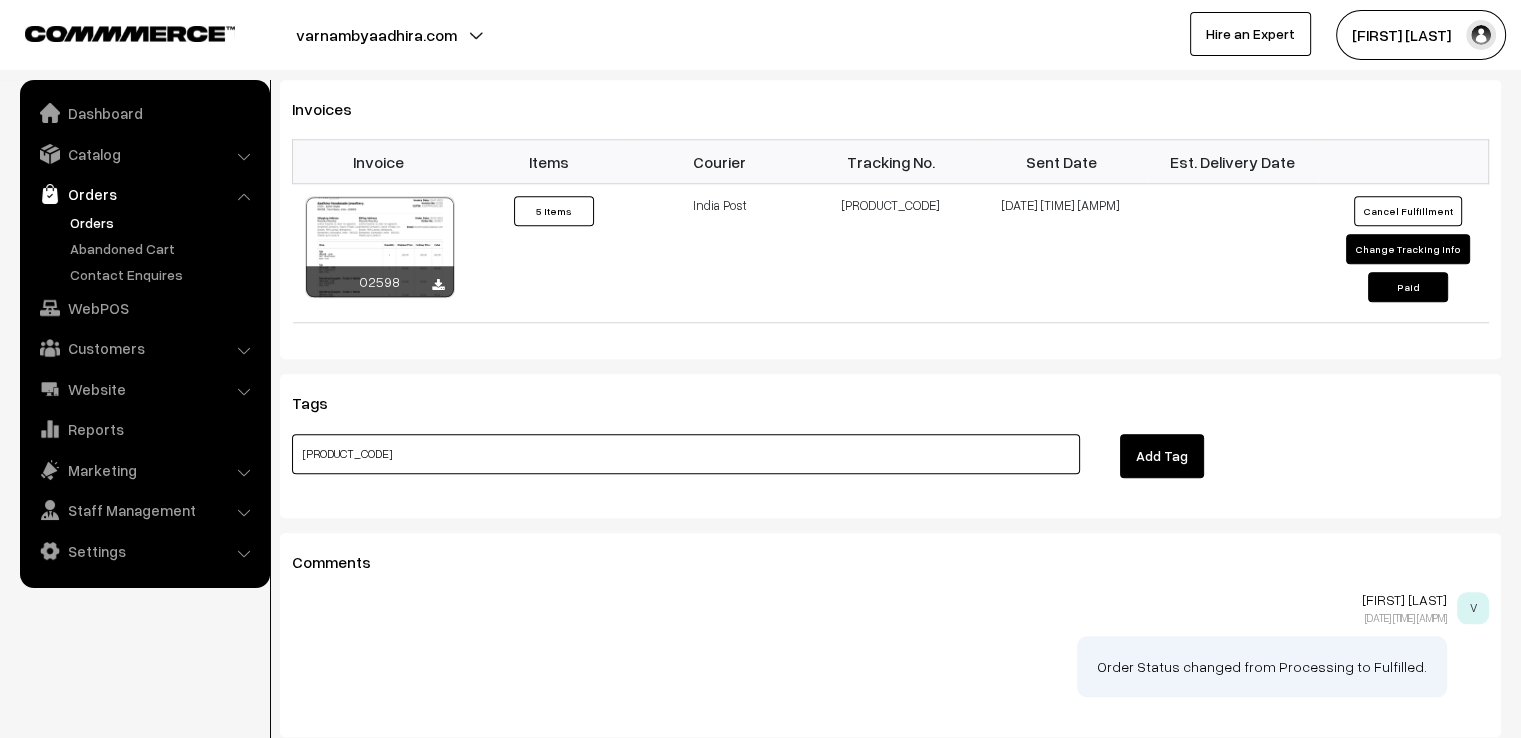 type on "ET531771776IN" 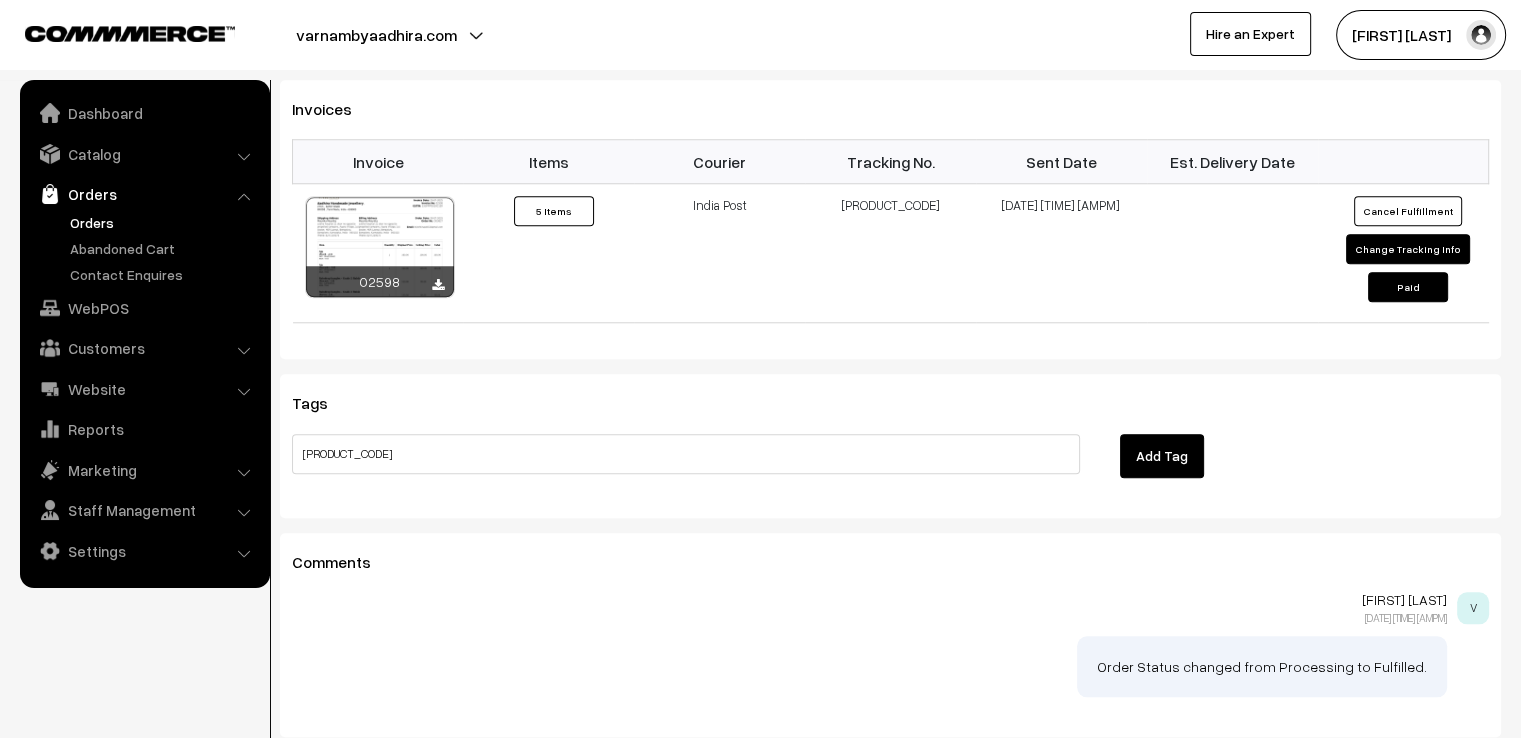 click on "Add Tag" at bounding box center (1162, 456) 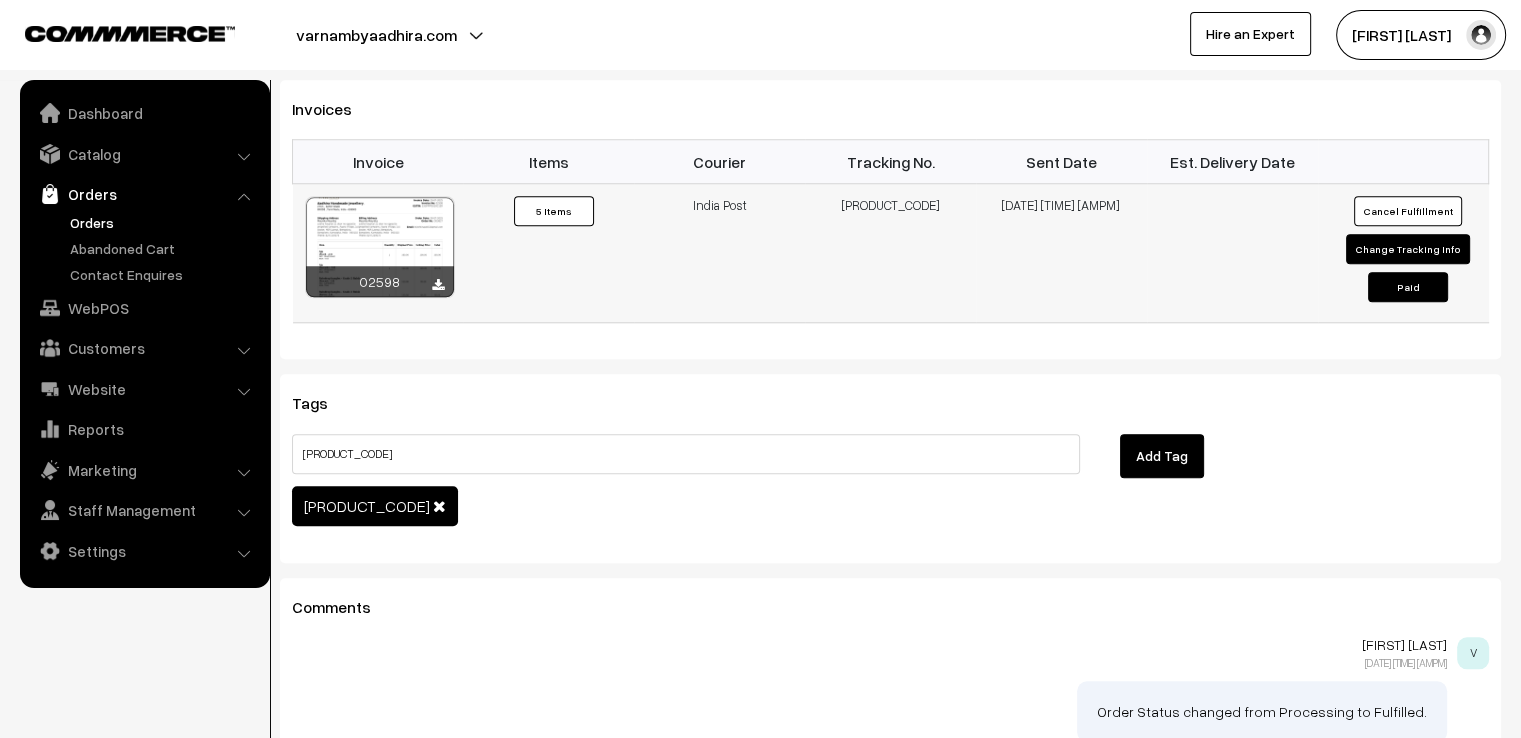 click on "Change Tracking Info" at bounding box center [1408, 249] 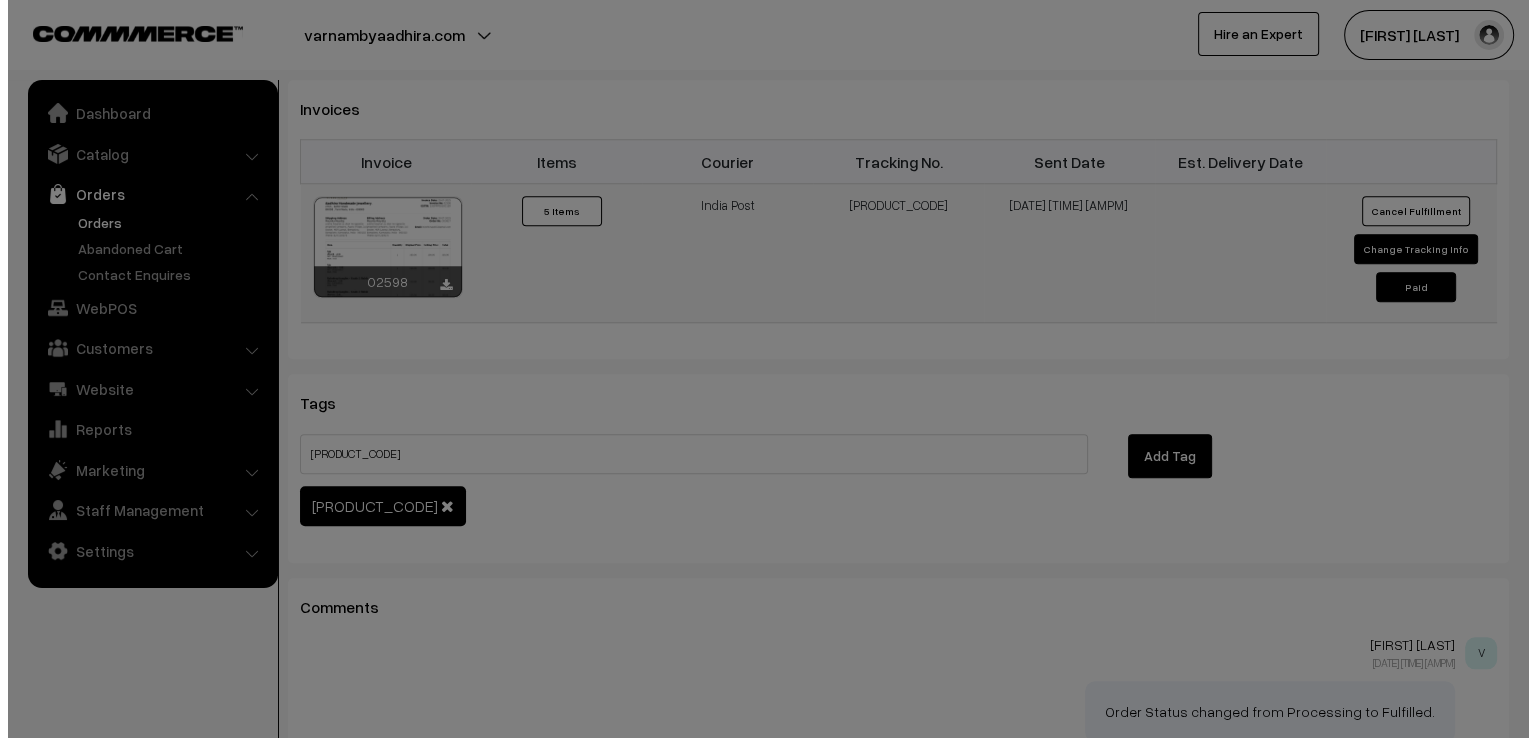 scroll, scrollTop: 1848, scrollLeft: 0, axis: vertical 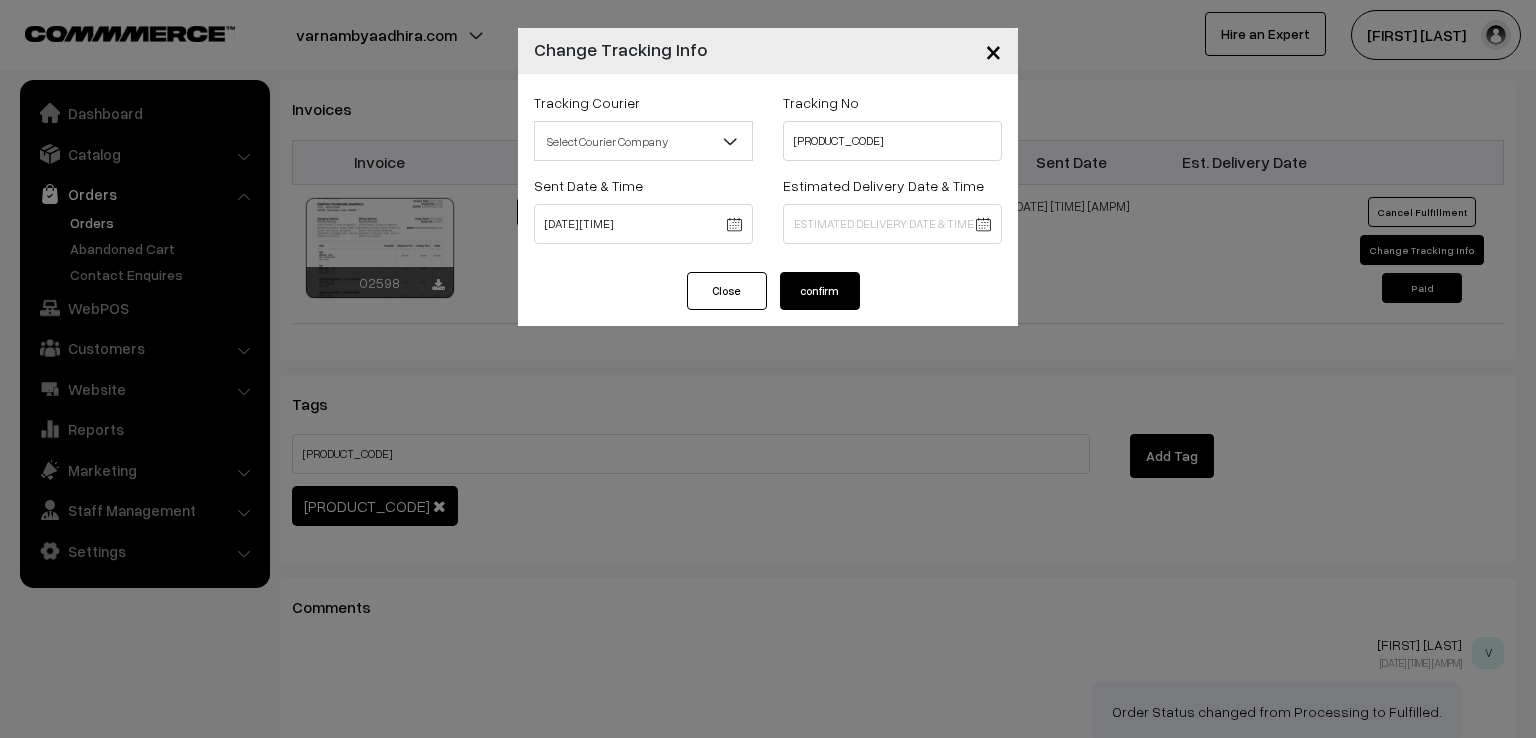 click on "Select Courier Company" at bounding box center [643, 141] 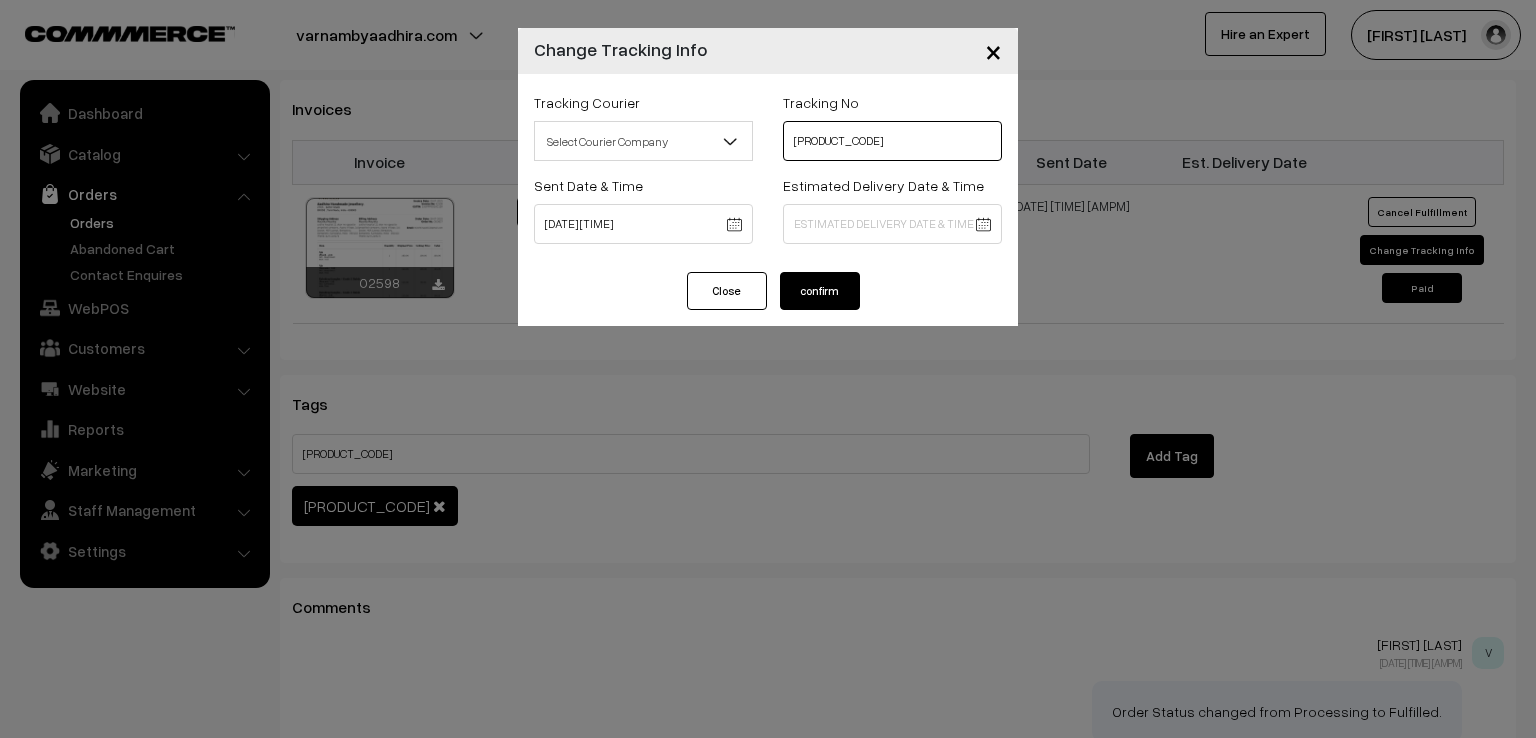 click on "ET531771776IN" at bounding box center (892, 141) 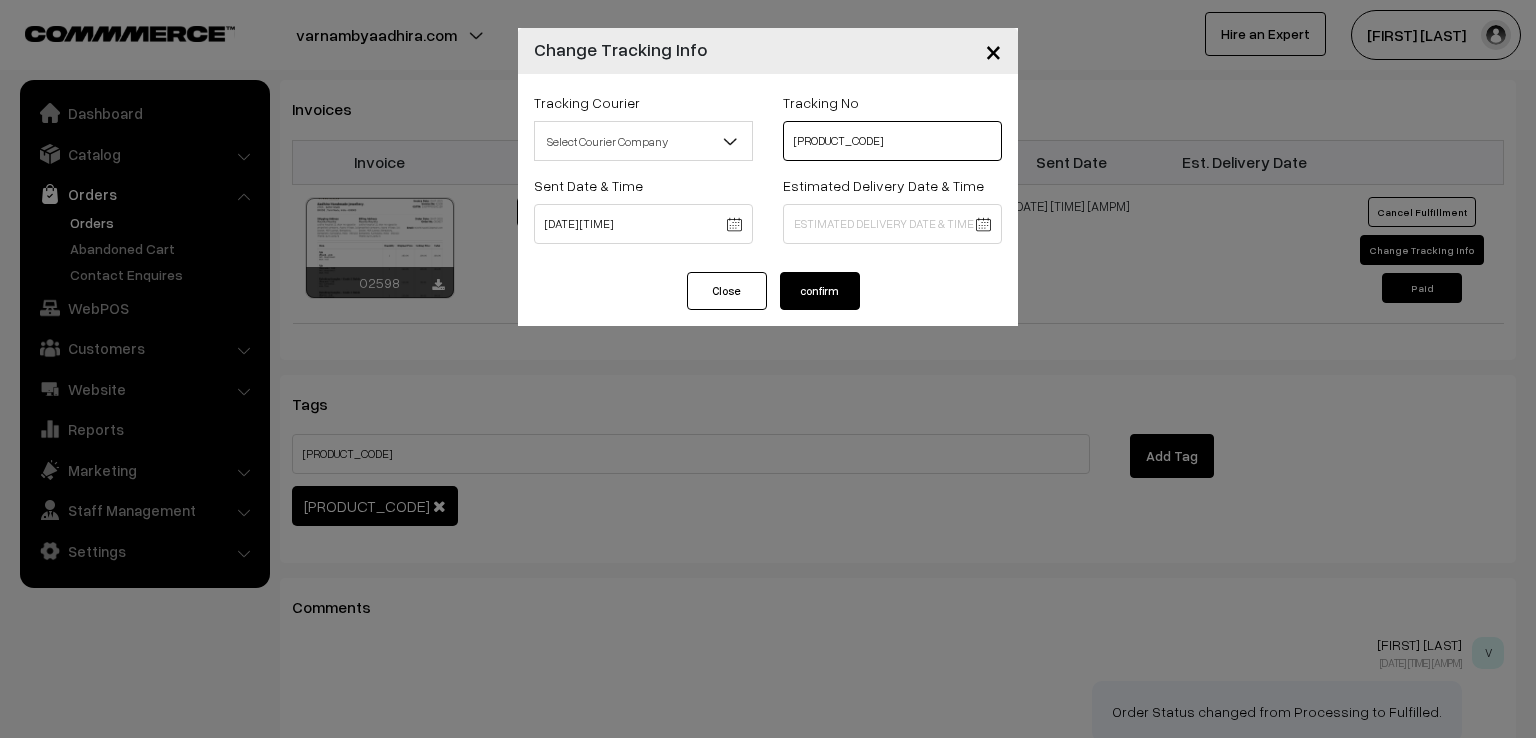 type on "ET531771921IN" 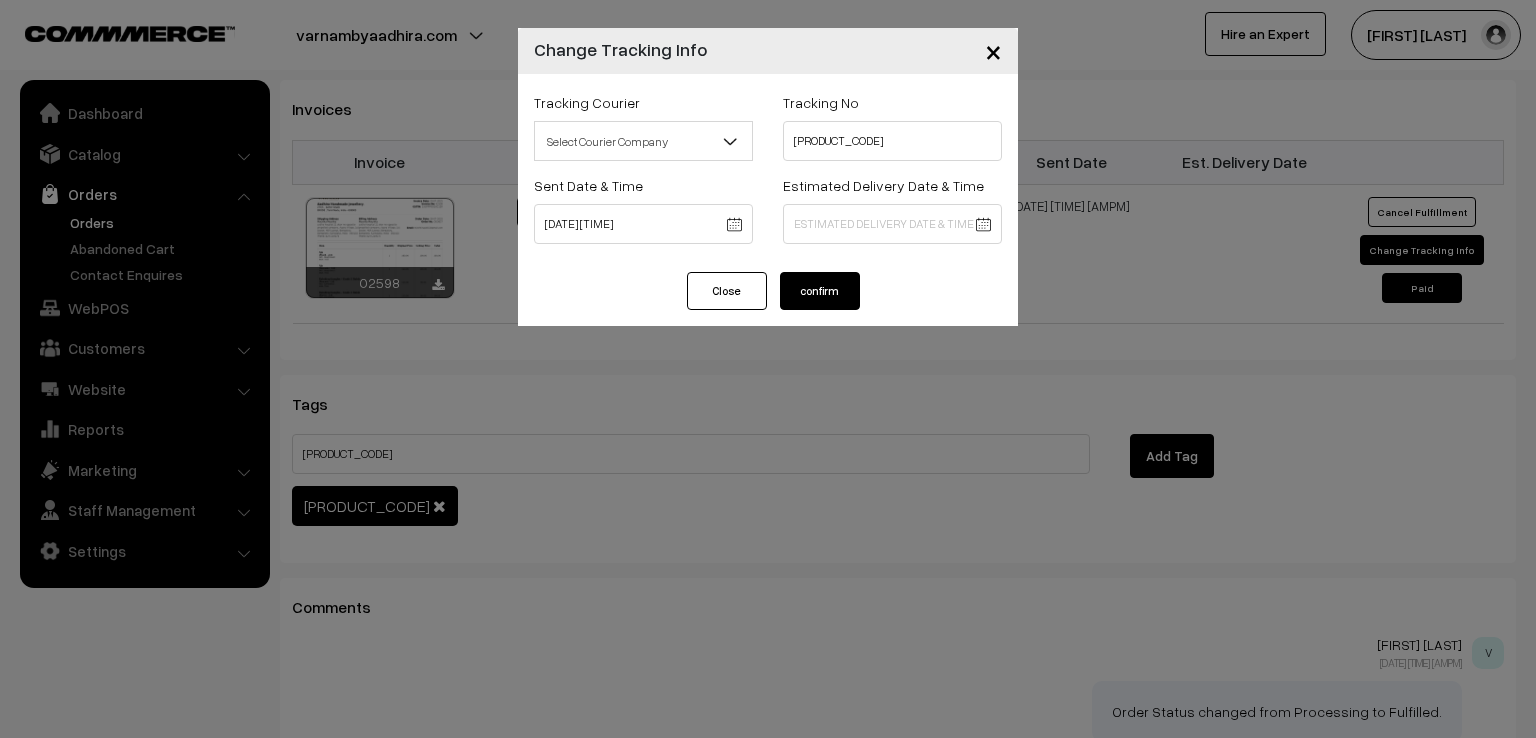 click on "Thank you for showing interest. Our team will call you shortly.
Close
varnambyaadhira.com
Go to Website
Create New Store" at bounding box center [768, -468] 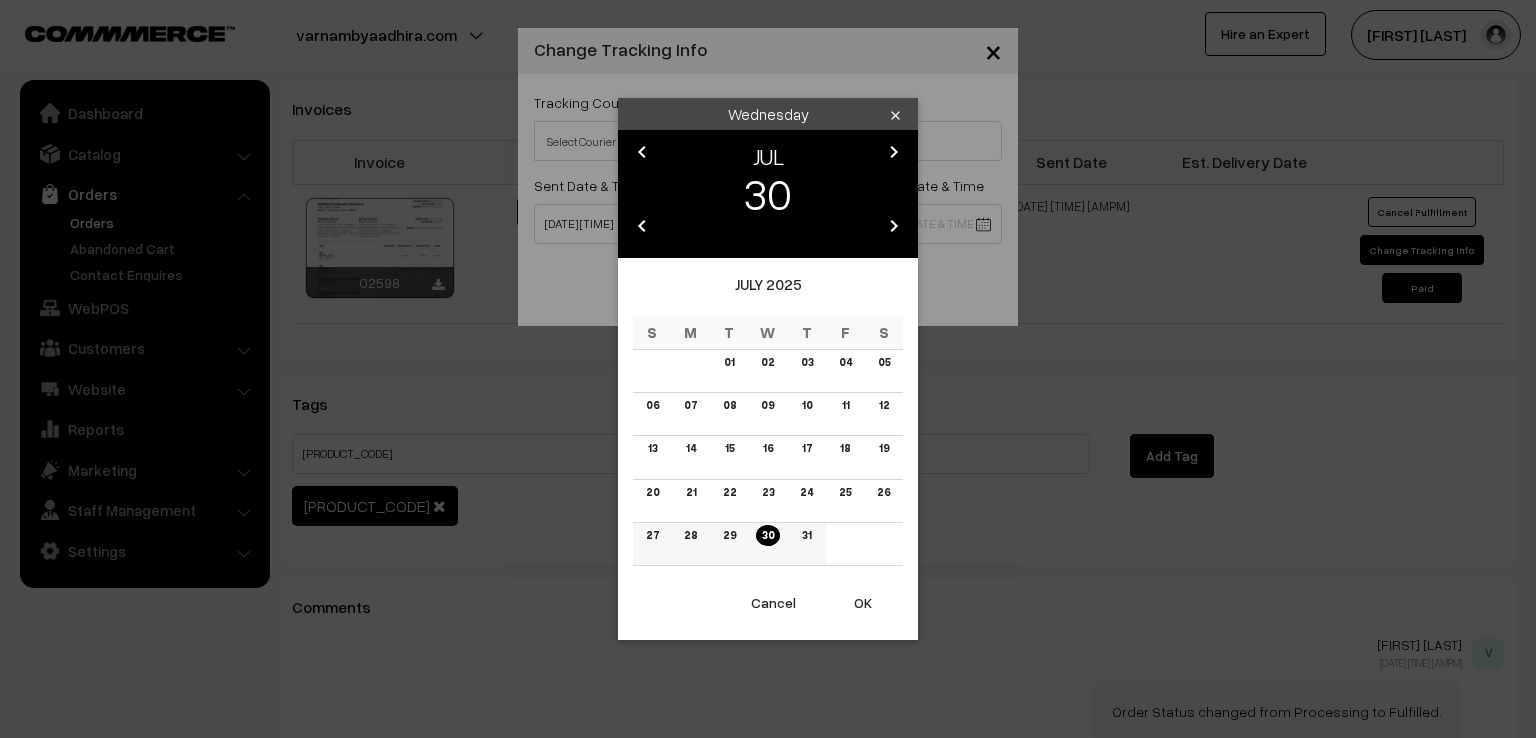 click on "31" at bounding box center (806, 543) 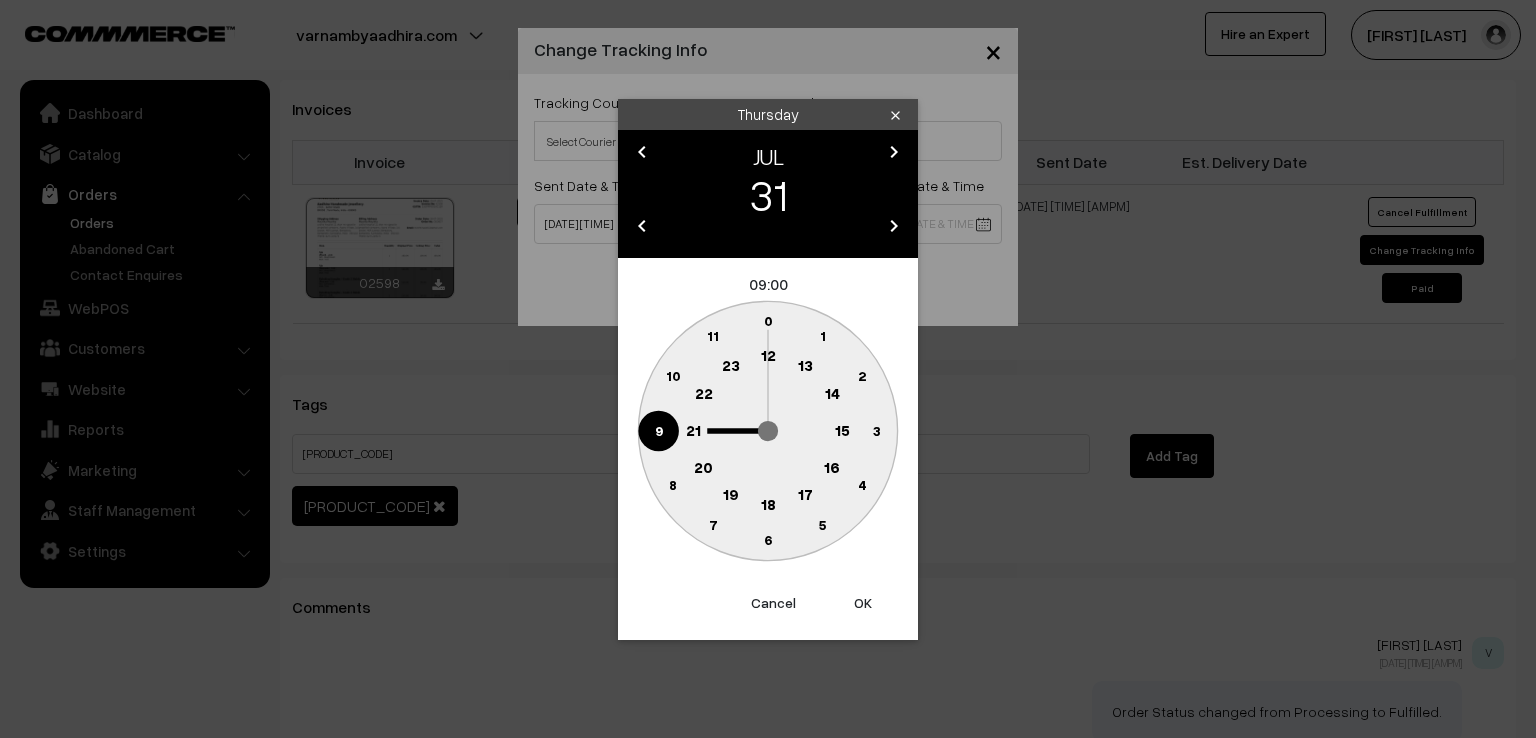click 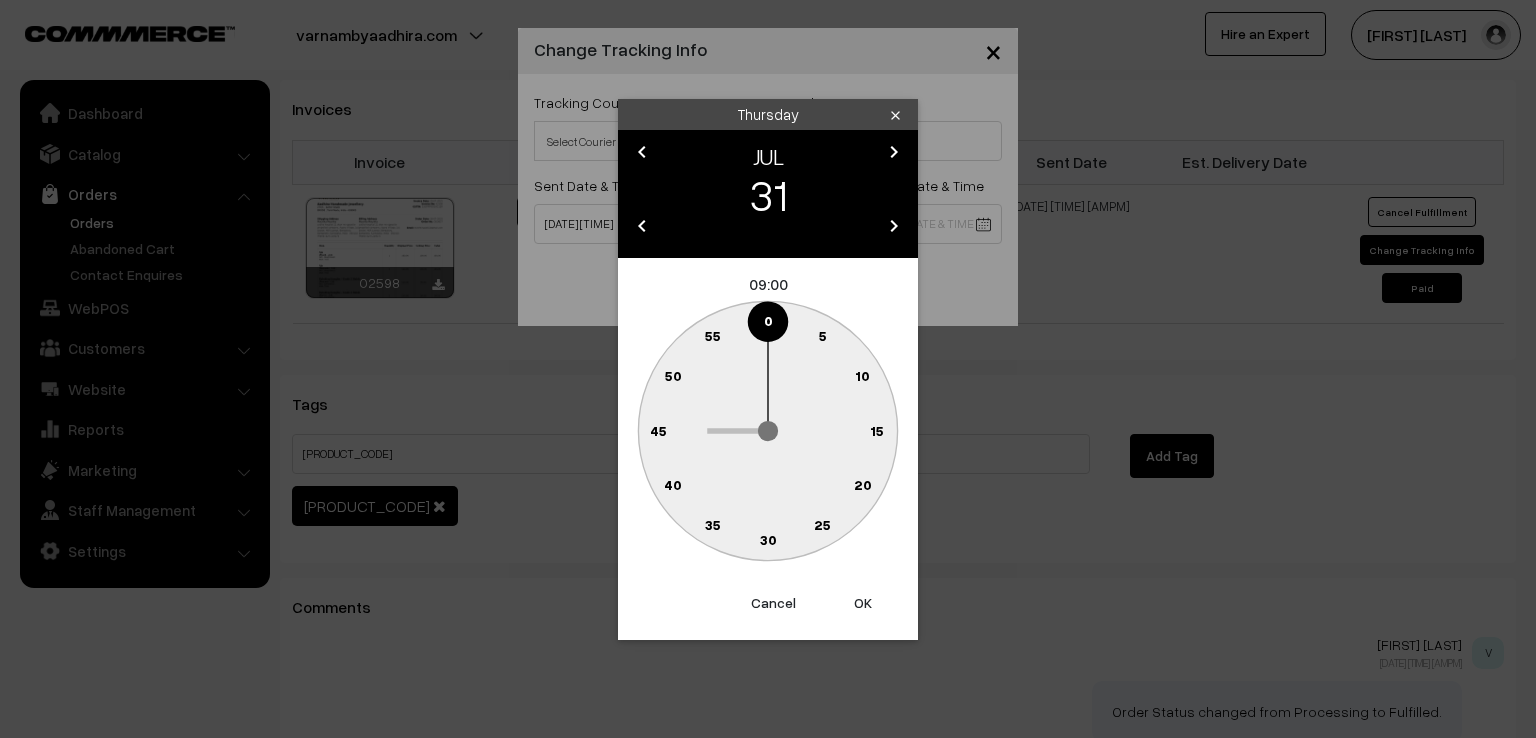 click on "0" 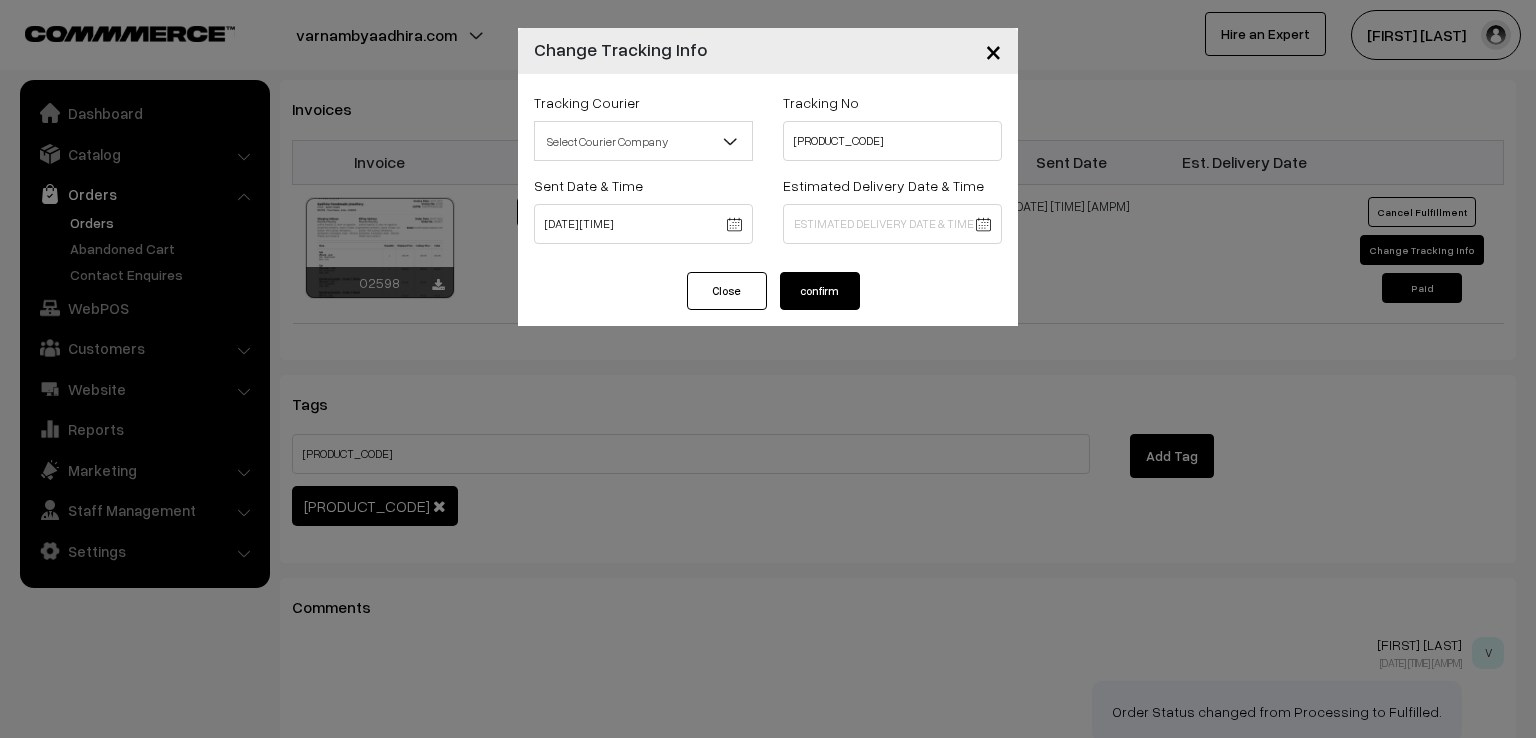 click on "confirm" at bounding box center [820, 291] 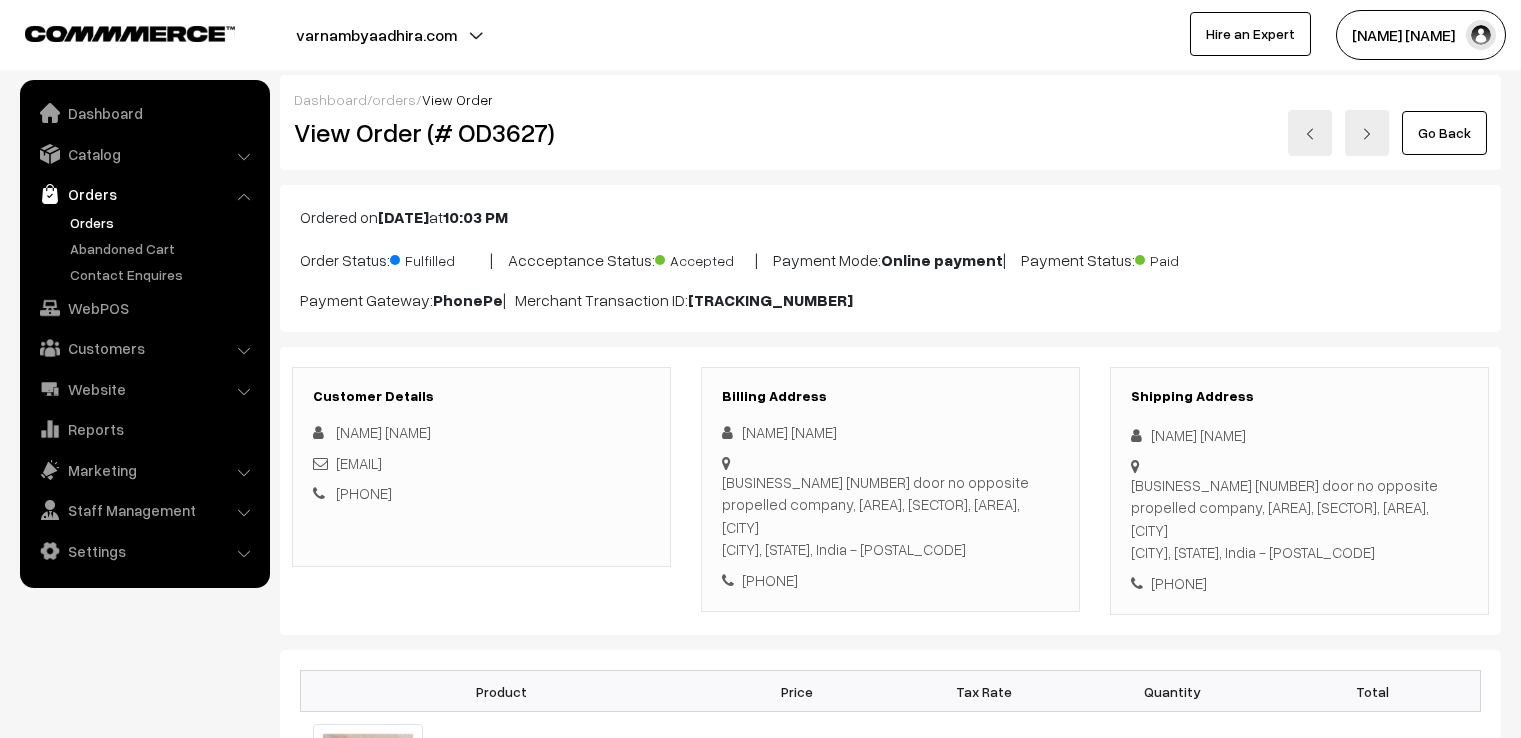 scroll, scrollTop: 0, scrollLeft: 0, axis: both 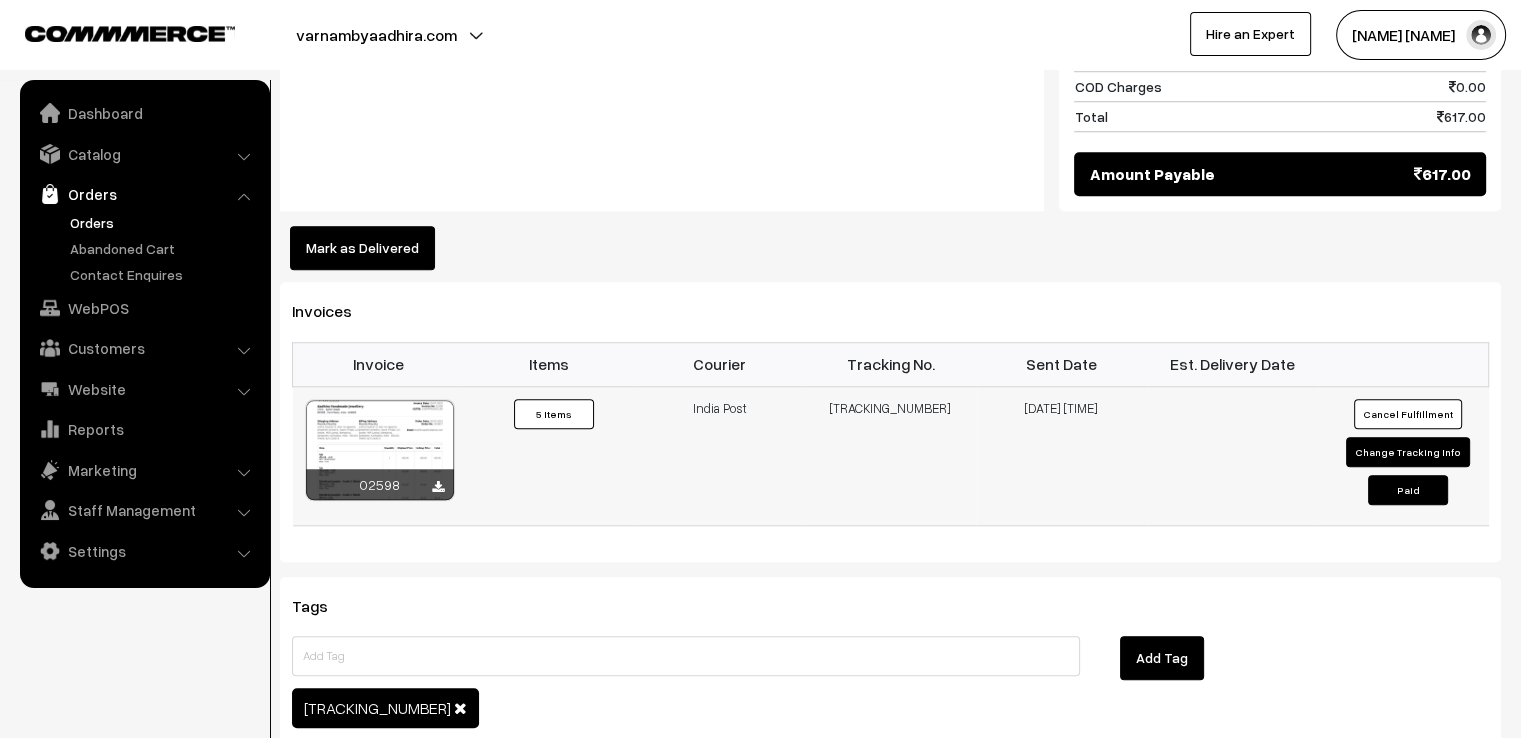 click on "Change Tracking Info" at bounding box center [1408, 452] 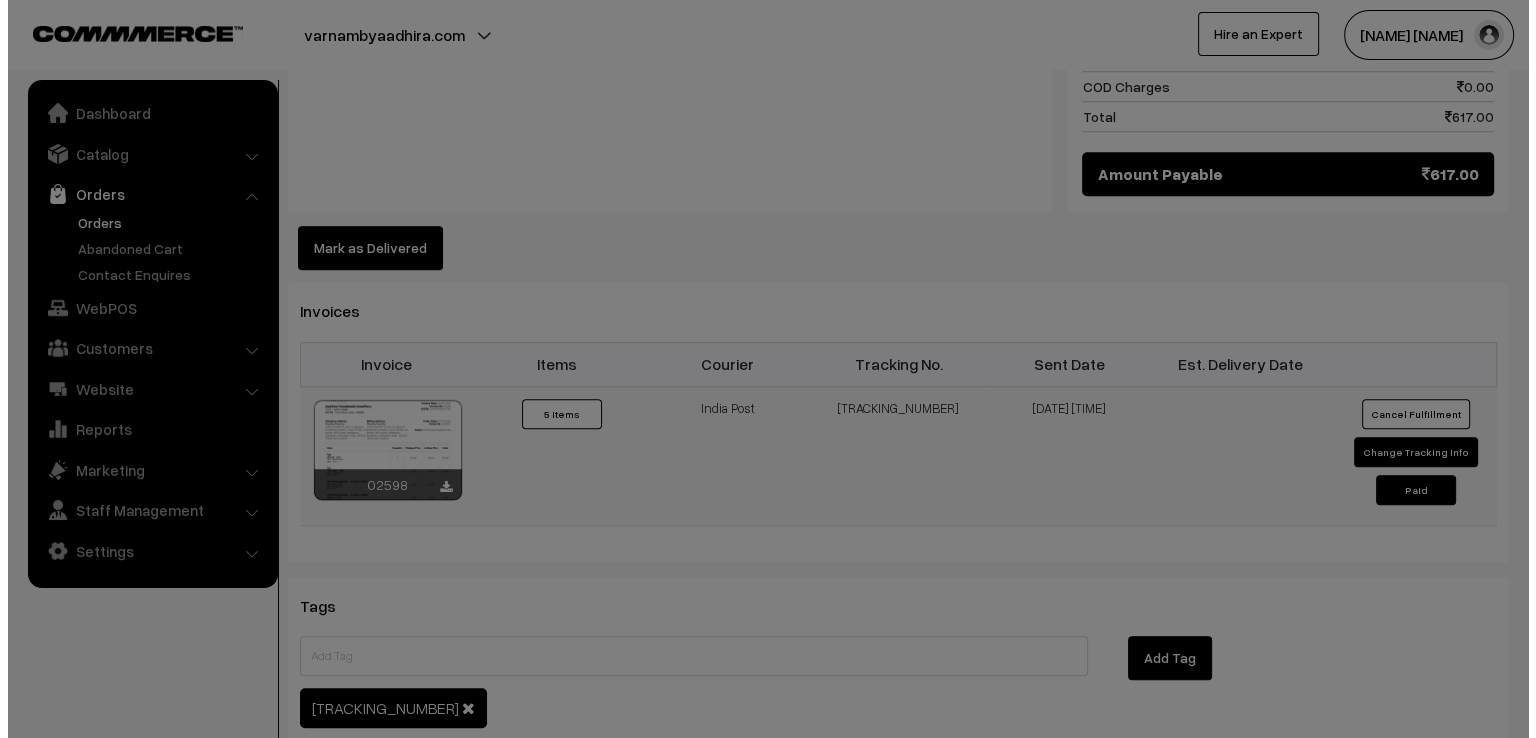 scroll, scrollTop: 1669, scrollLeft: 0, axis: vertical 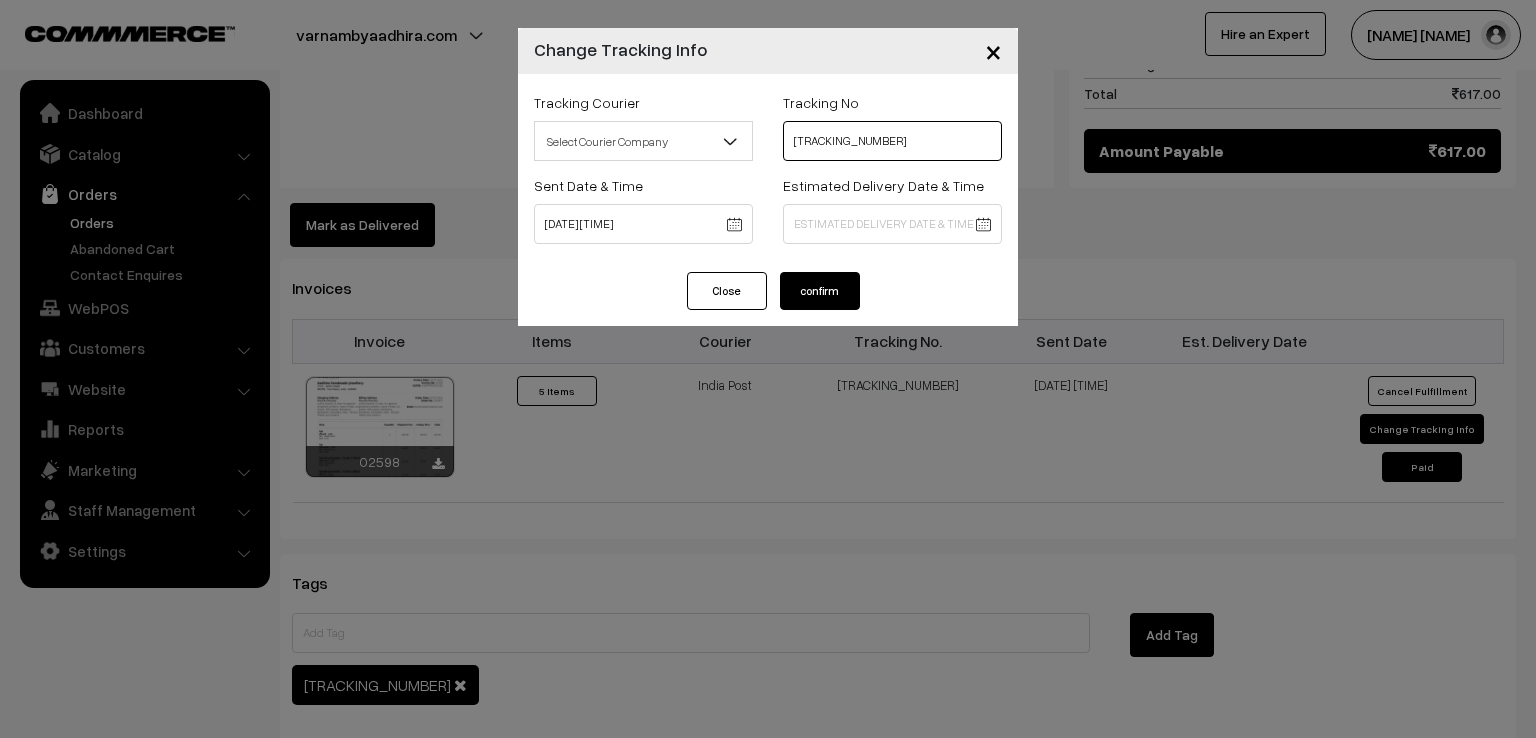 click on "[TRACKING_NUMBER]" at bounding box center [892, 141] 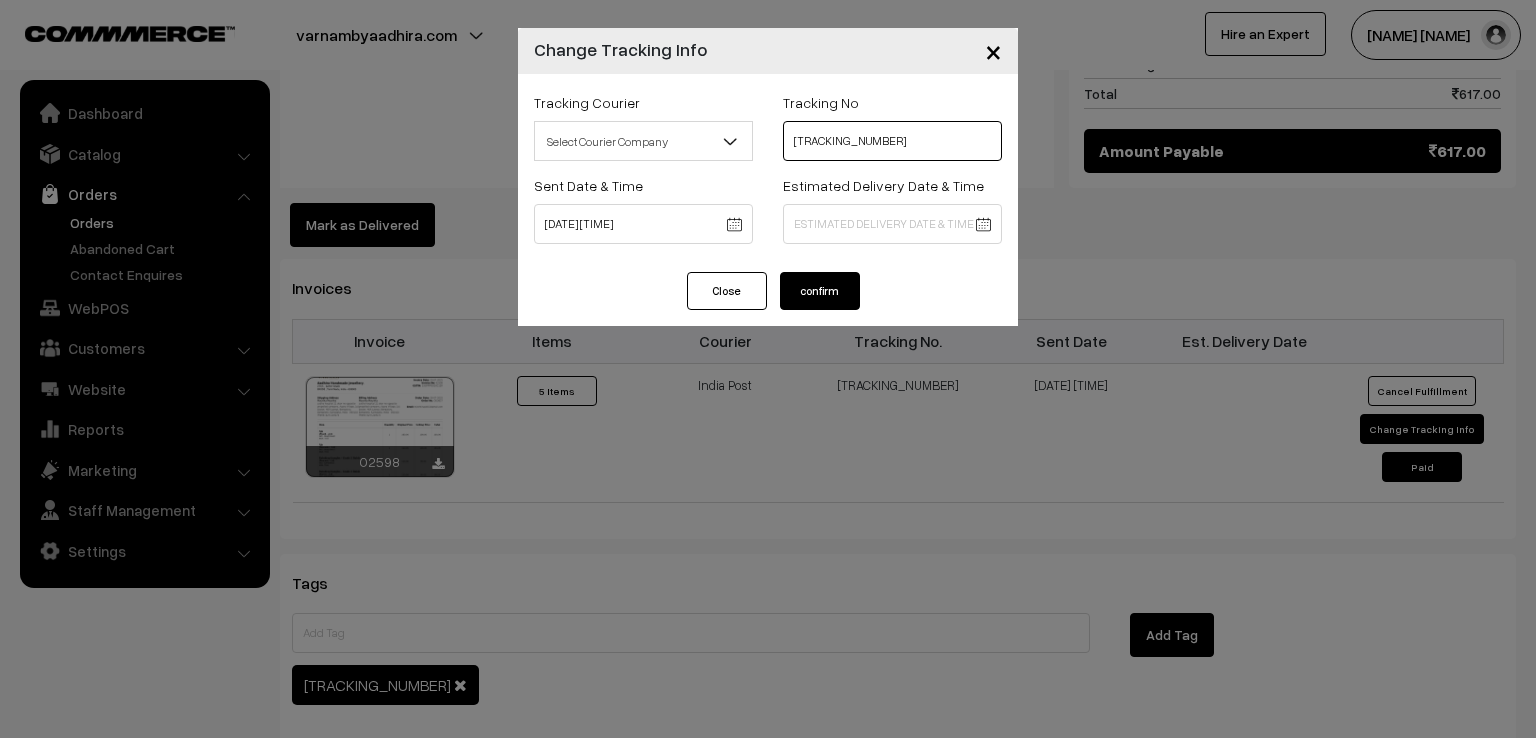 type on "[PRODUCT_CODE]" 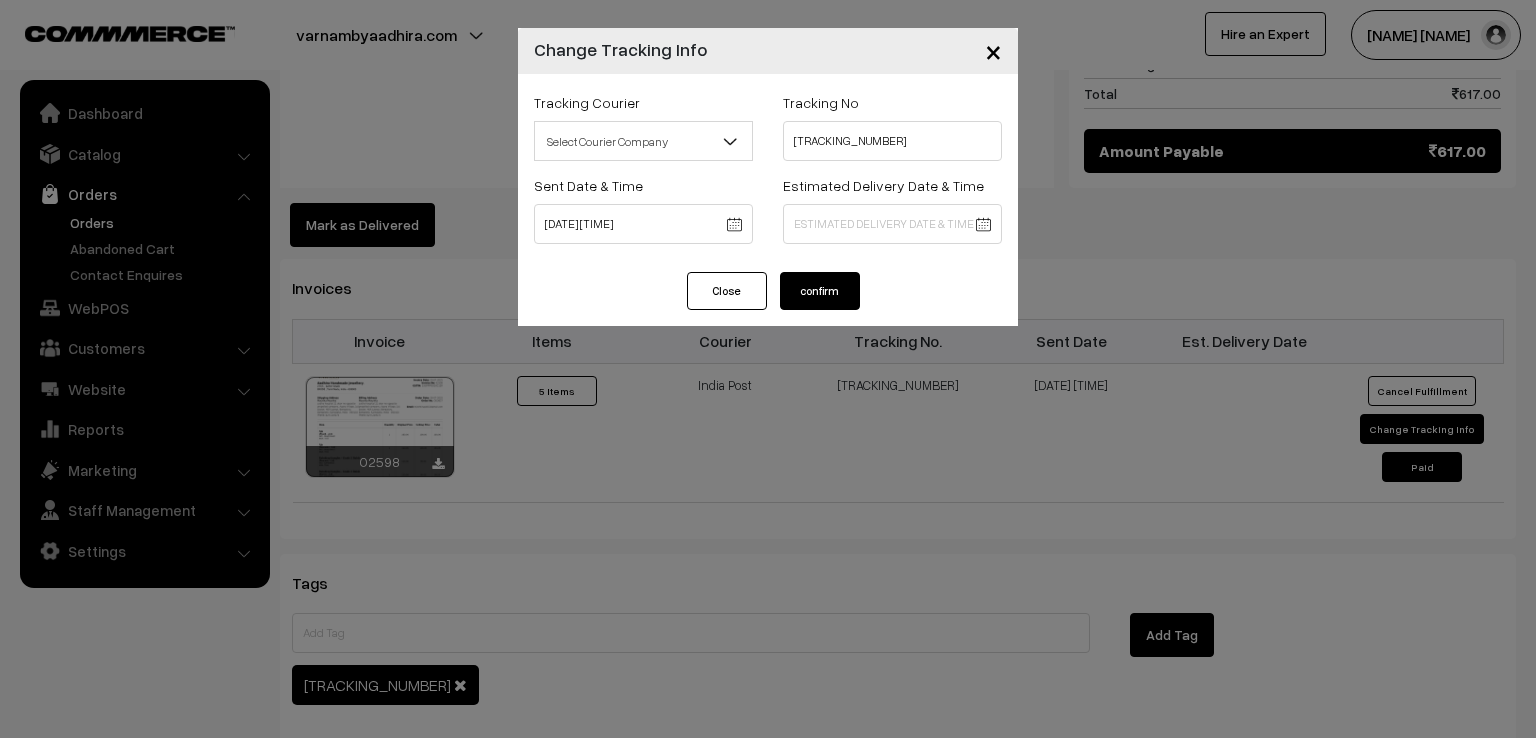 click on "Thank you for showing interest. Our team will call you shortly.
Close
varnambyaadhira.com
Go to Website
Create New Store" at bounding box center [768, -289] 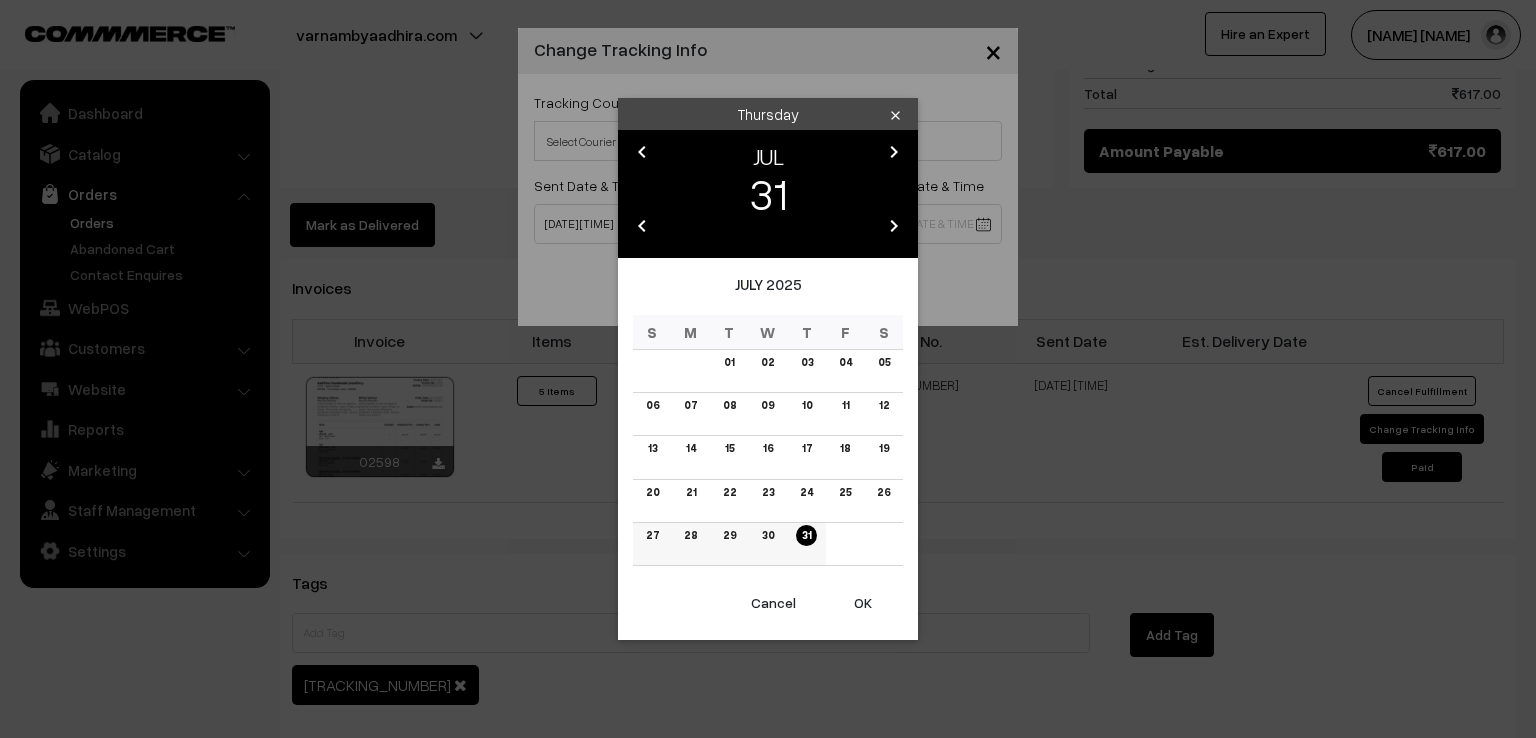 click on "30" at bounding box center [768, 535] 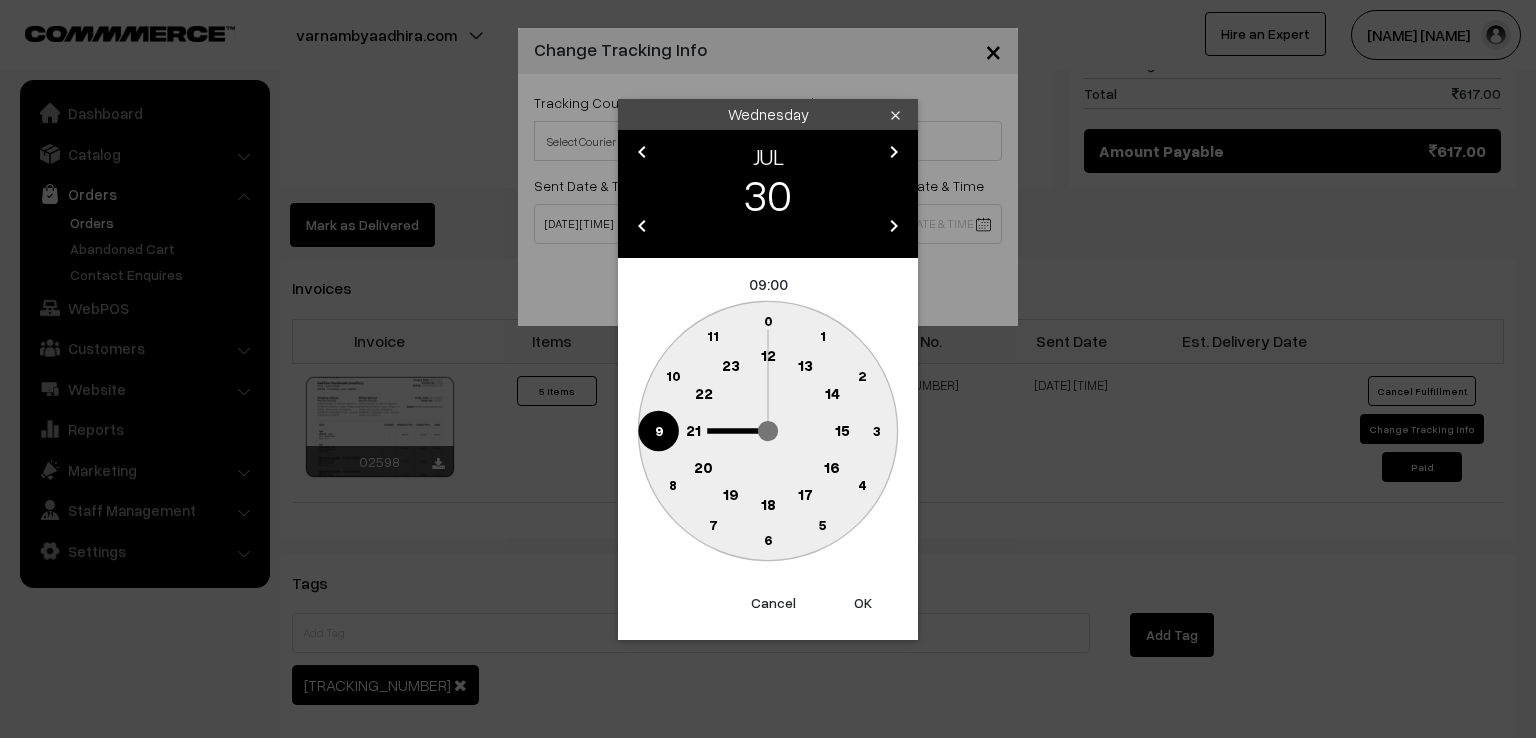 click on "9" 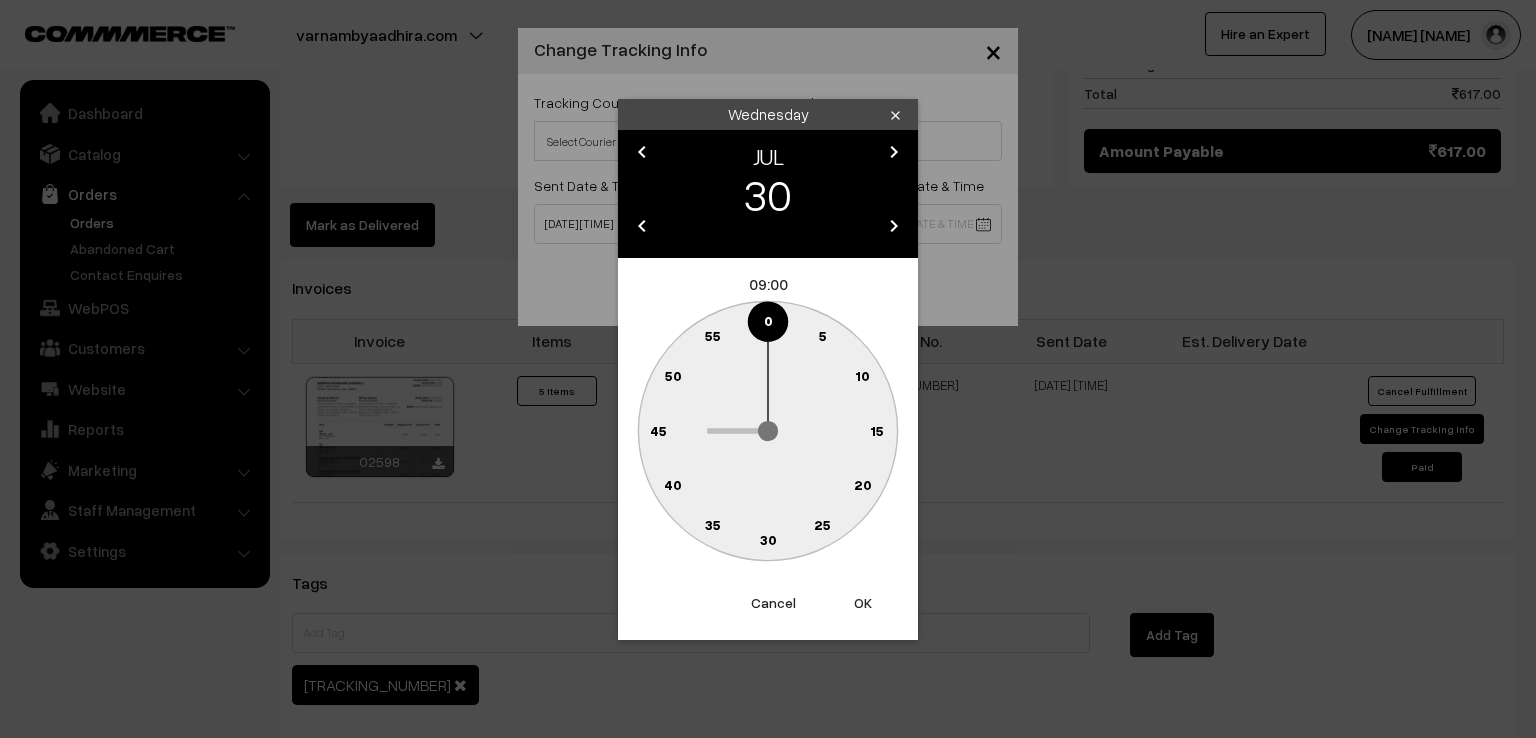 click on "0" 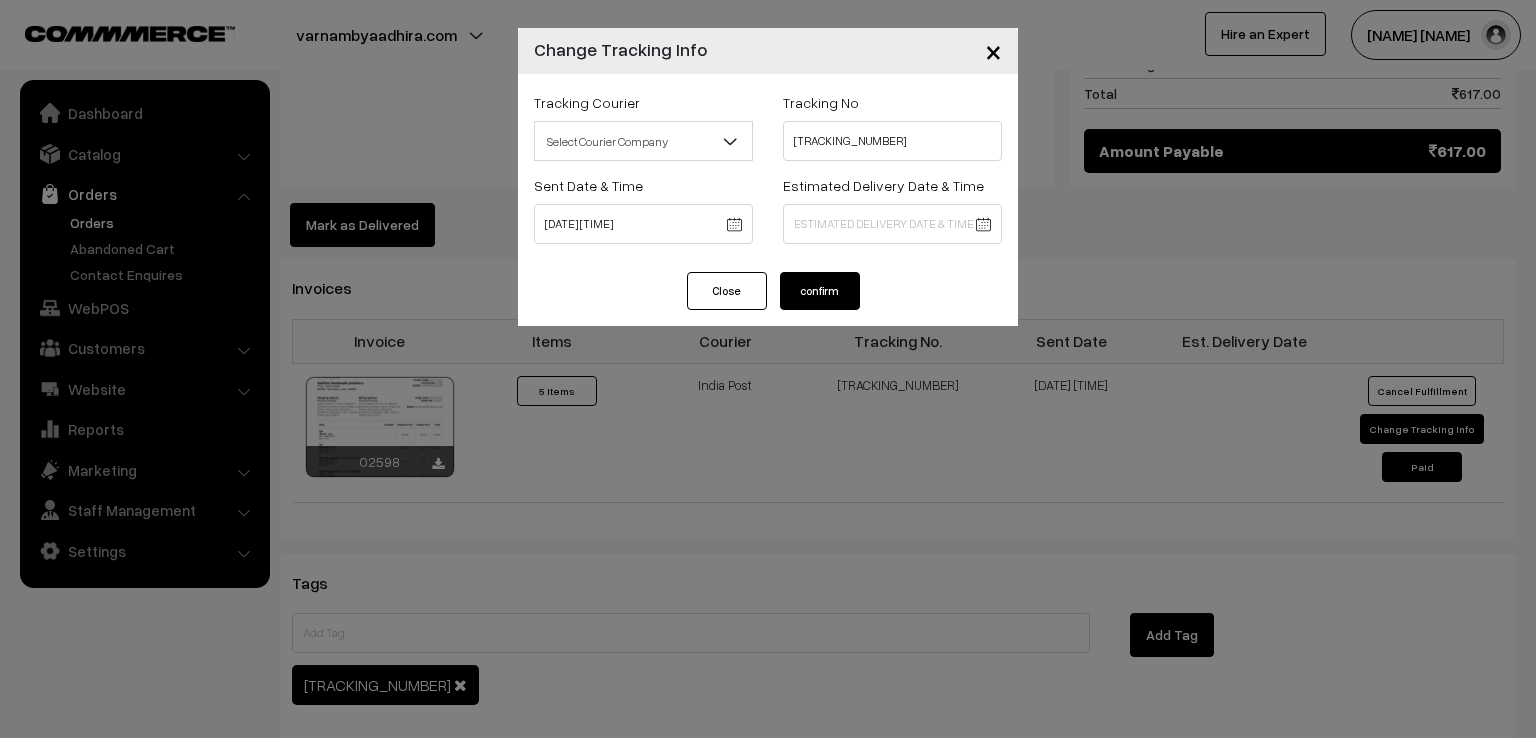 click on "confirm" at bounding box center [820, 291] 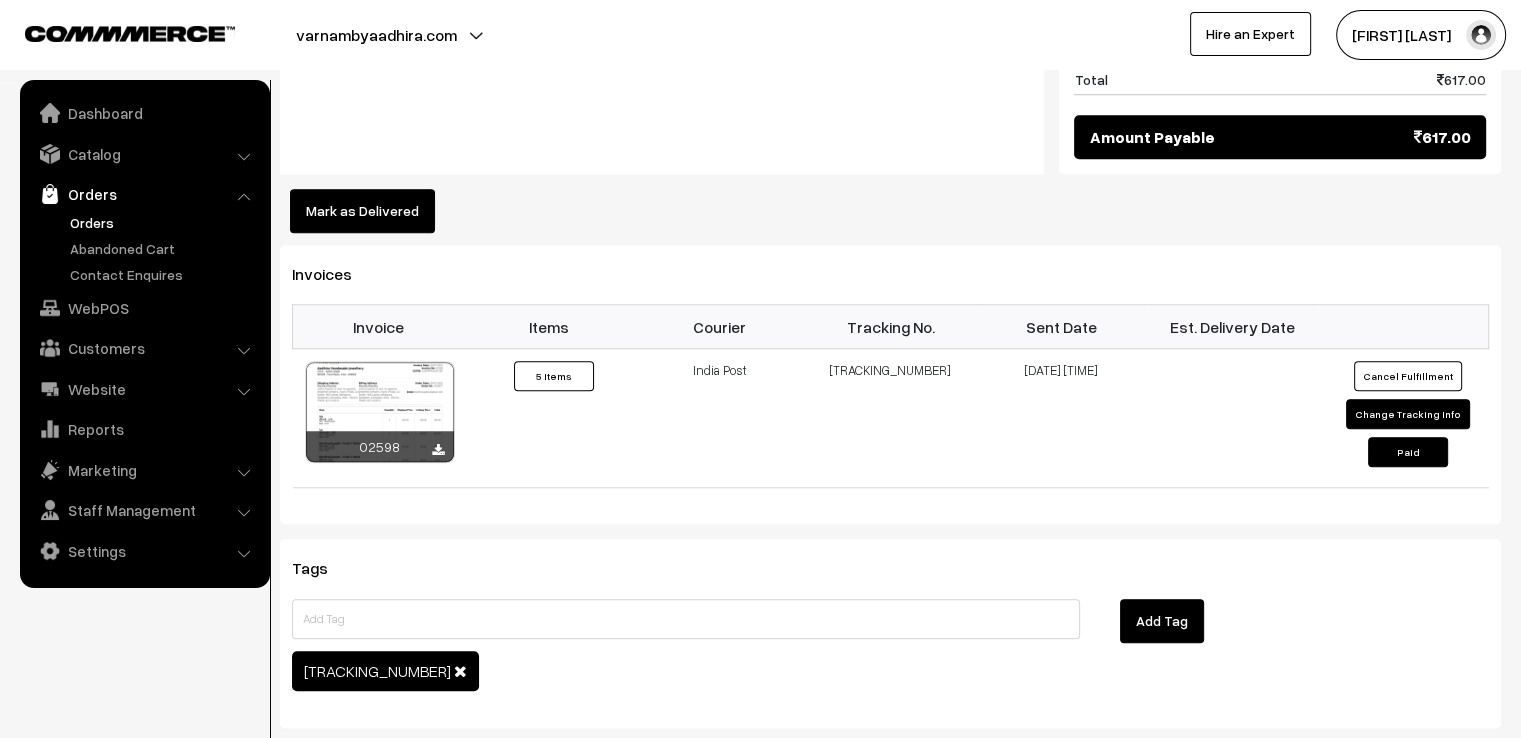 scroll, scrollTop: 1680, scrollLeft: 0, axis: vertical 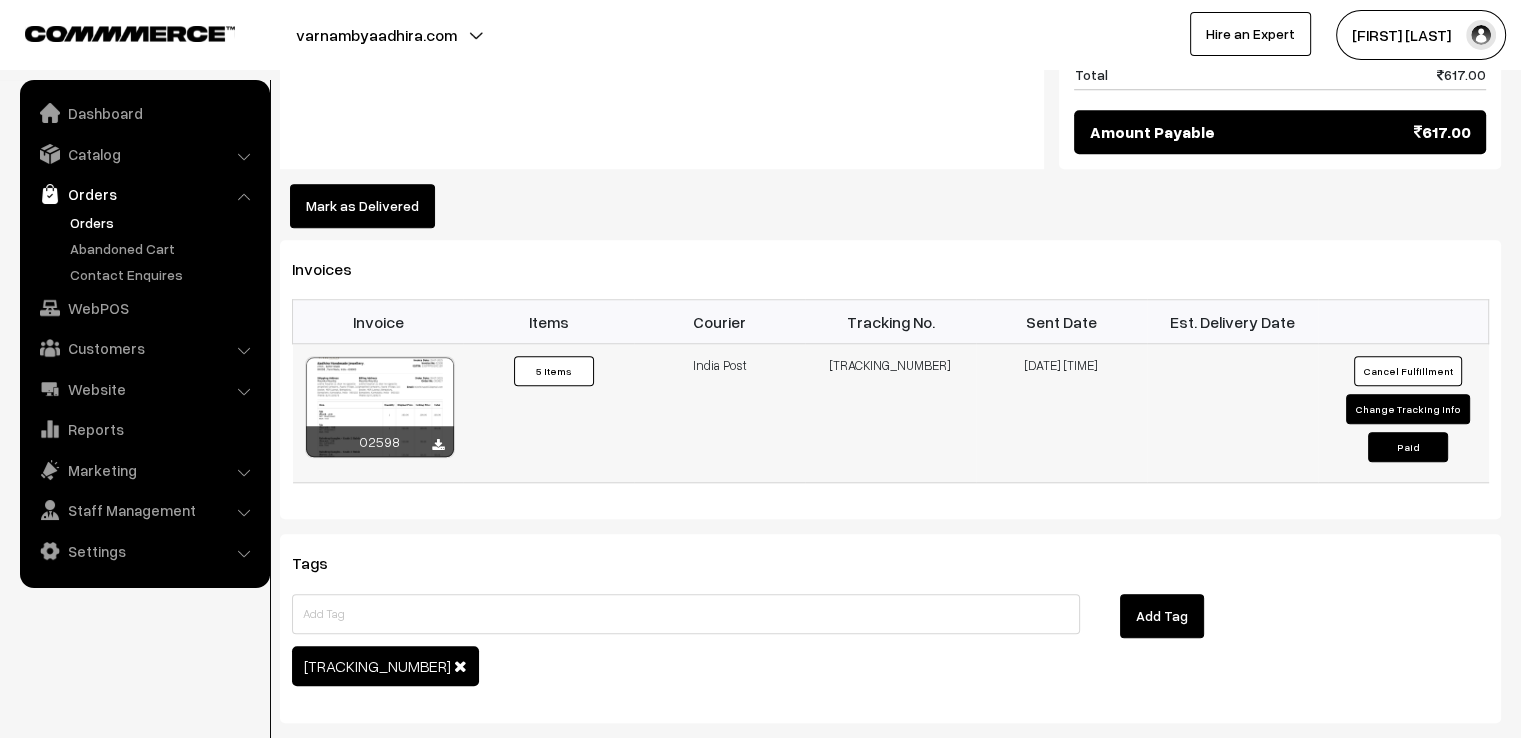 click on "Change Tracking Info" at bounding box center (1408, 409) 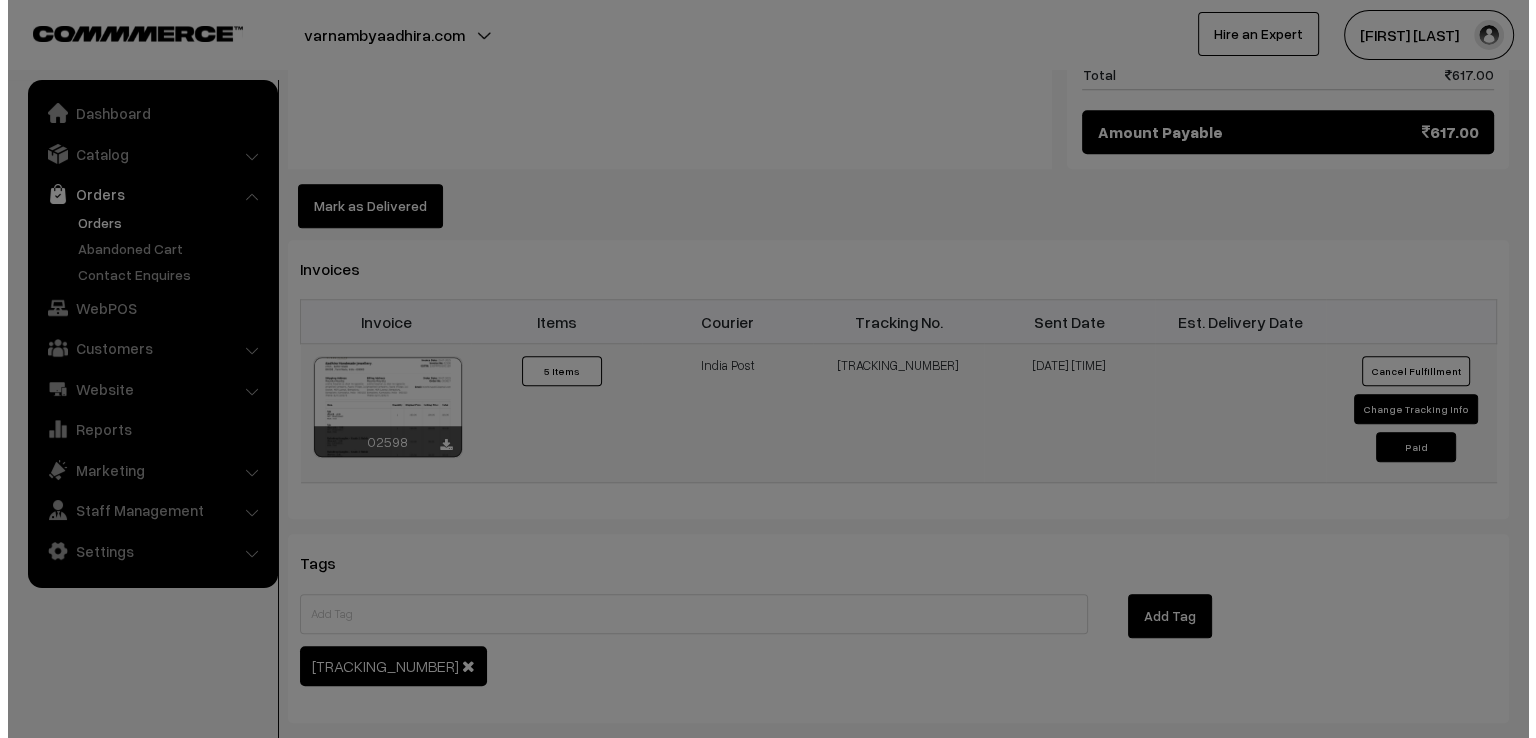 scroll, scrollTop: 1688, scrollLeft: 0, axis: vertical 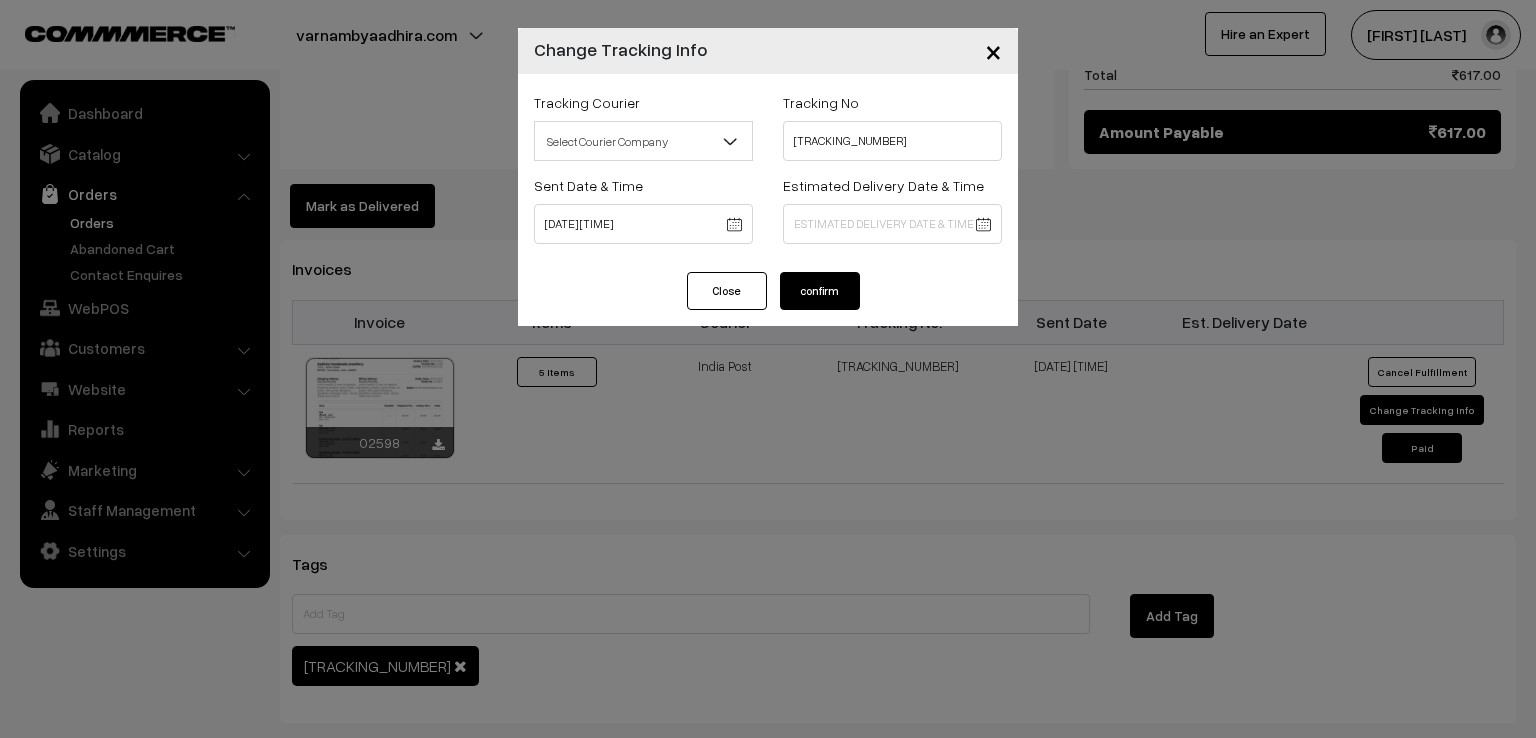 click on "×" at bounding box center (993, 50) 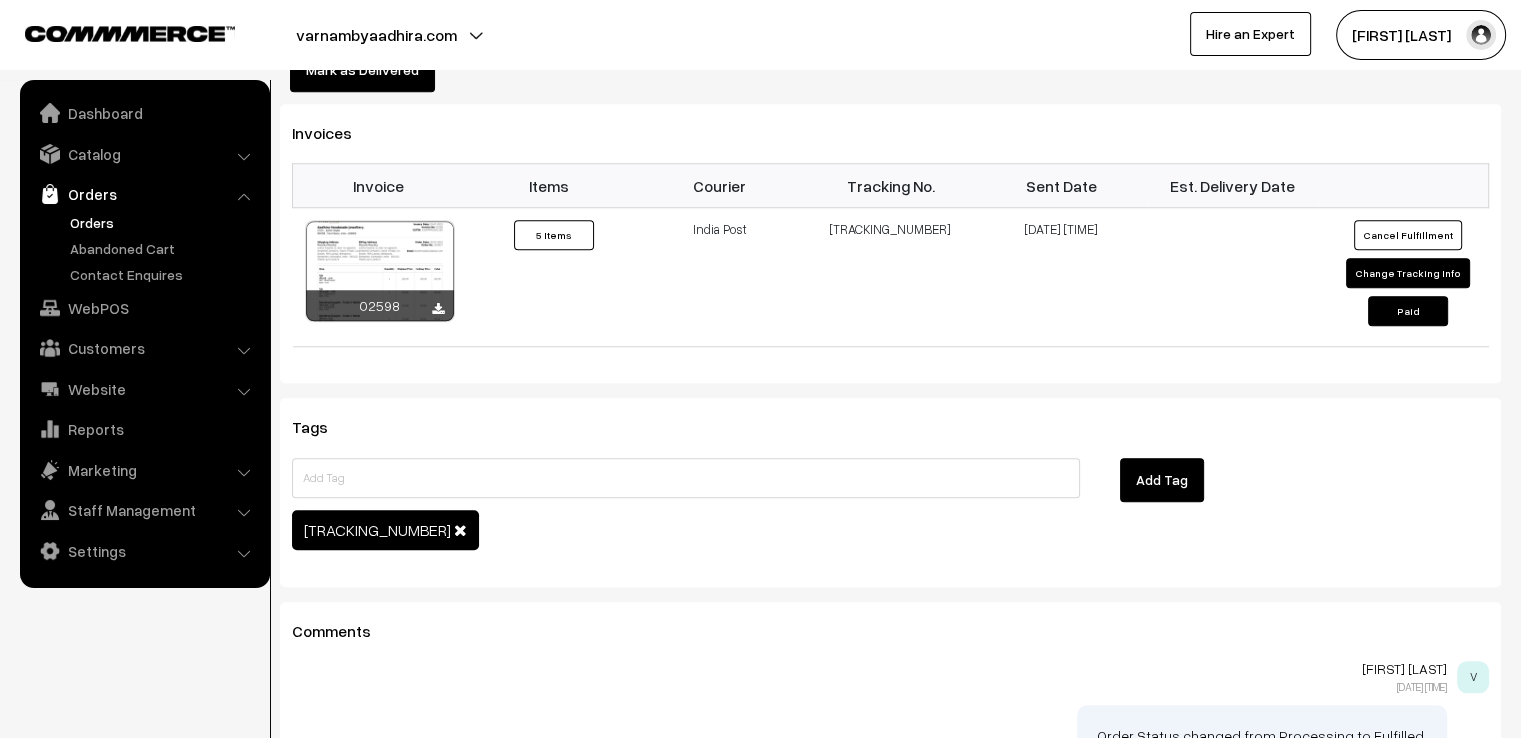scroll, scrollTop: 1840, scrollLeft: 0, axis: vertical 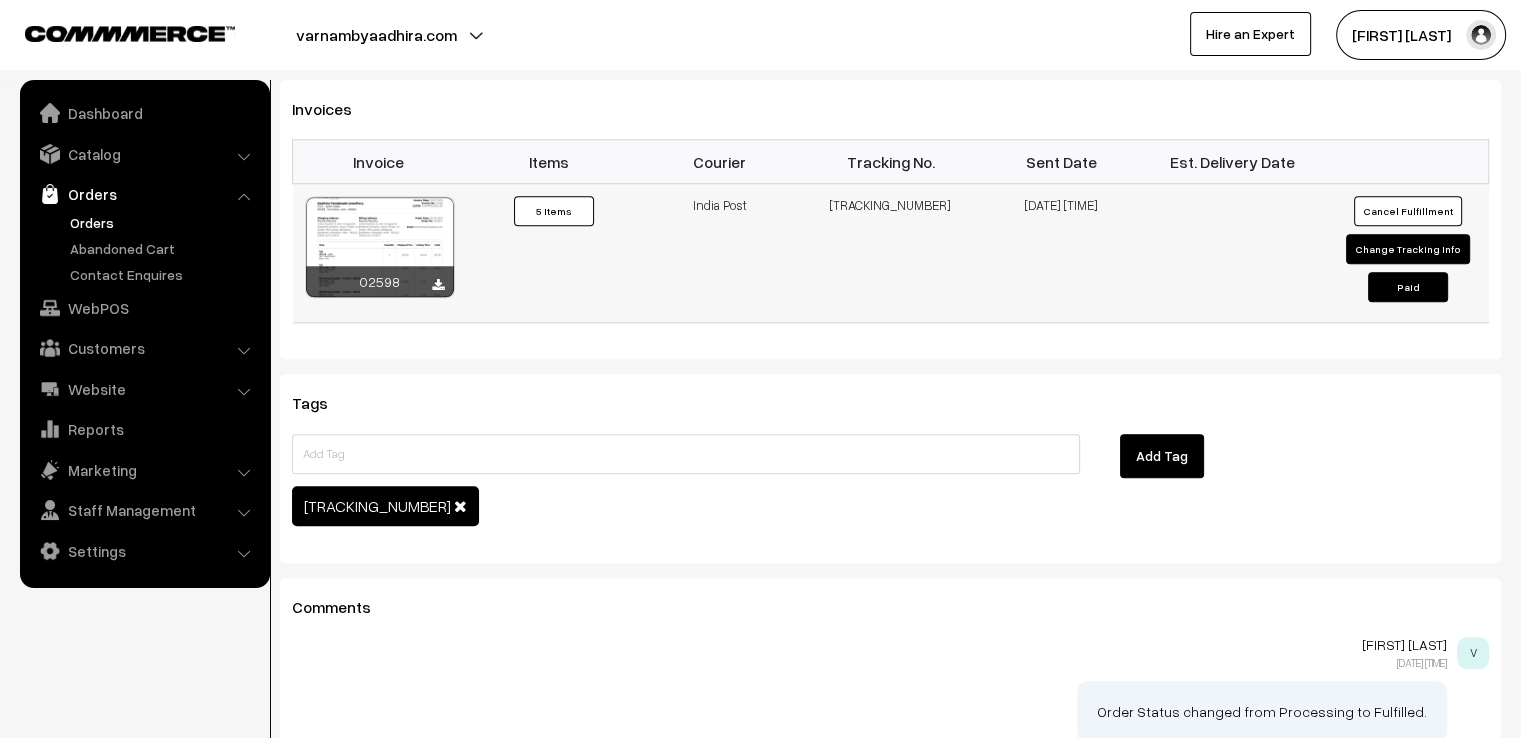 click on "Change Tracking Info" at bounding box center [1408, 249] 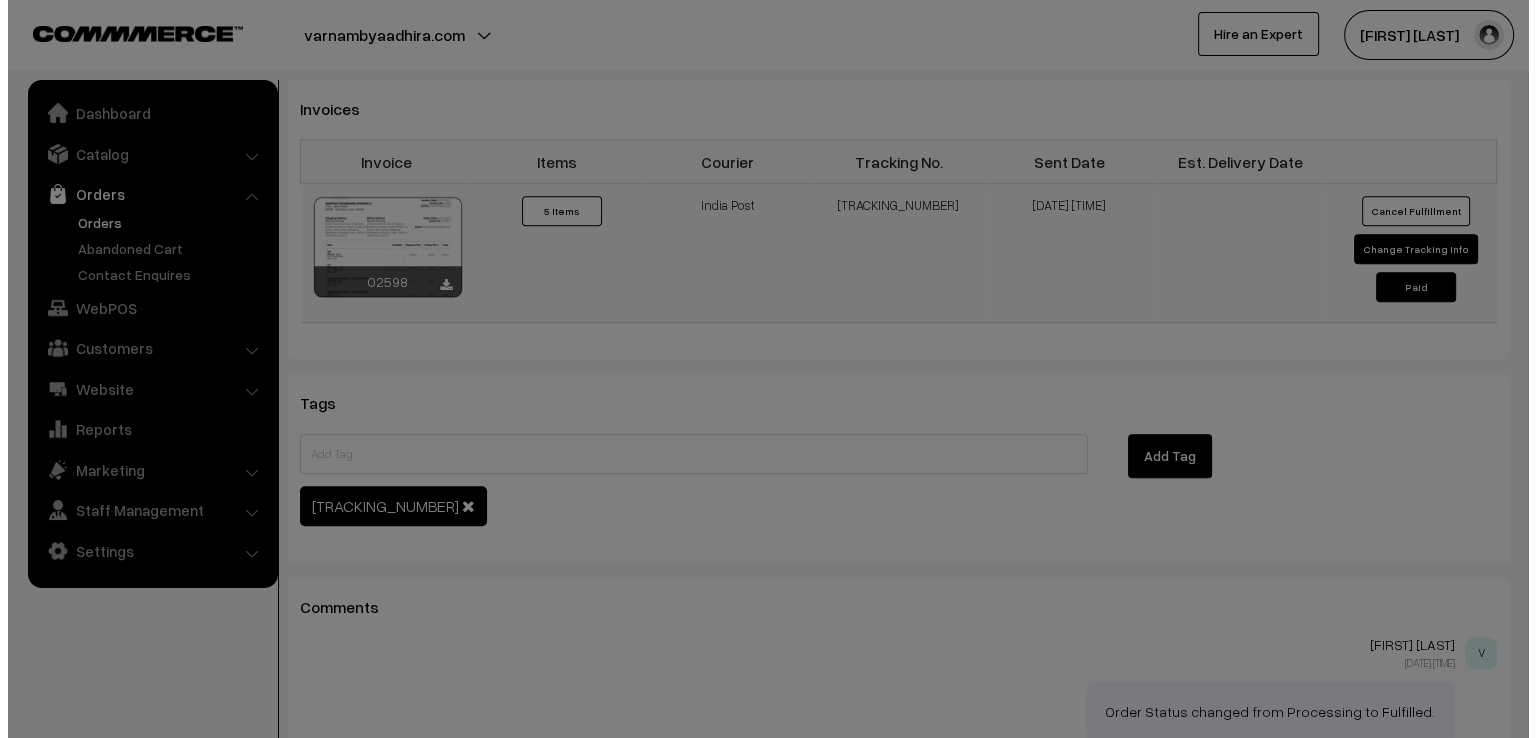 scroll, scrollTop: 1848, scrollLeft: 0, axis: vertical 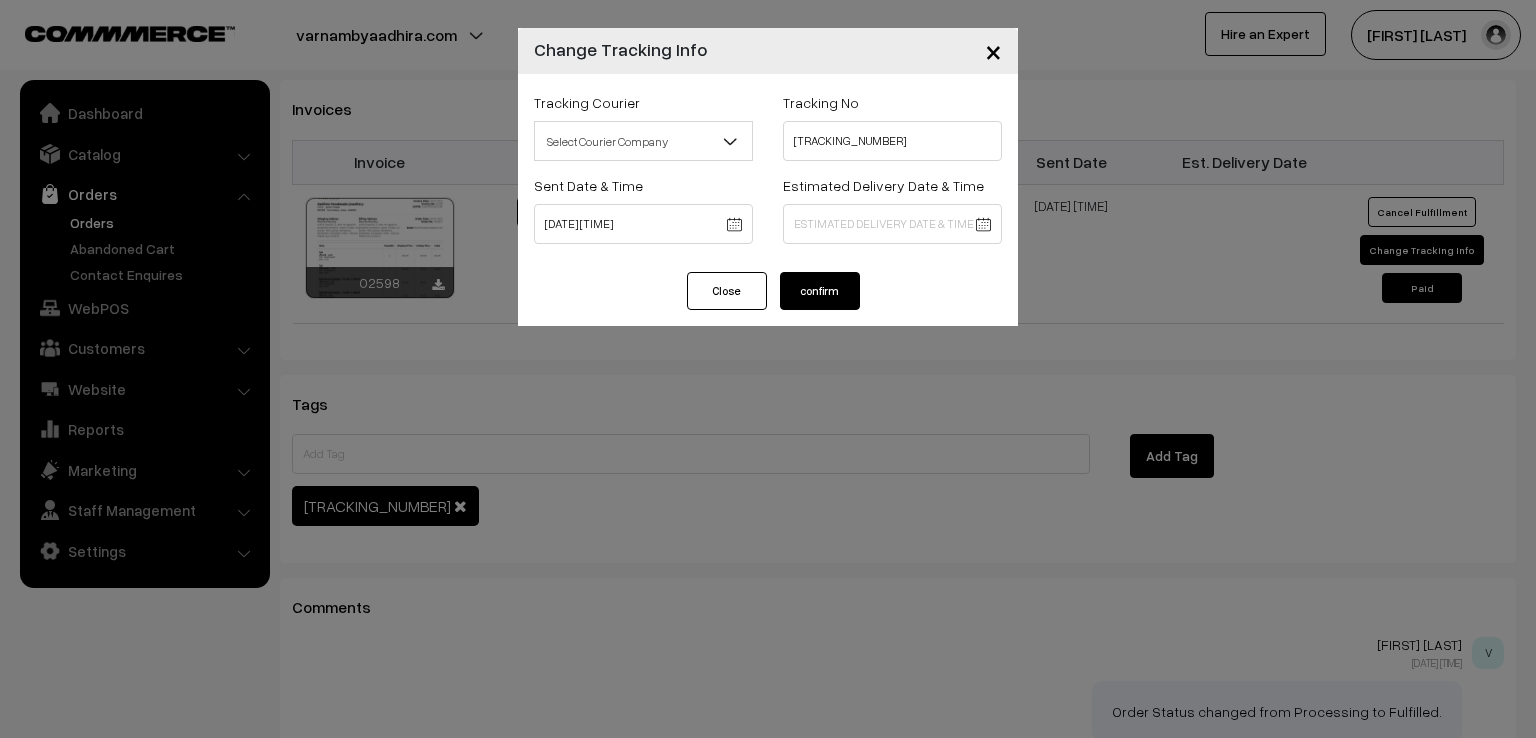 click on "×" at bounding box center [993, 50] 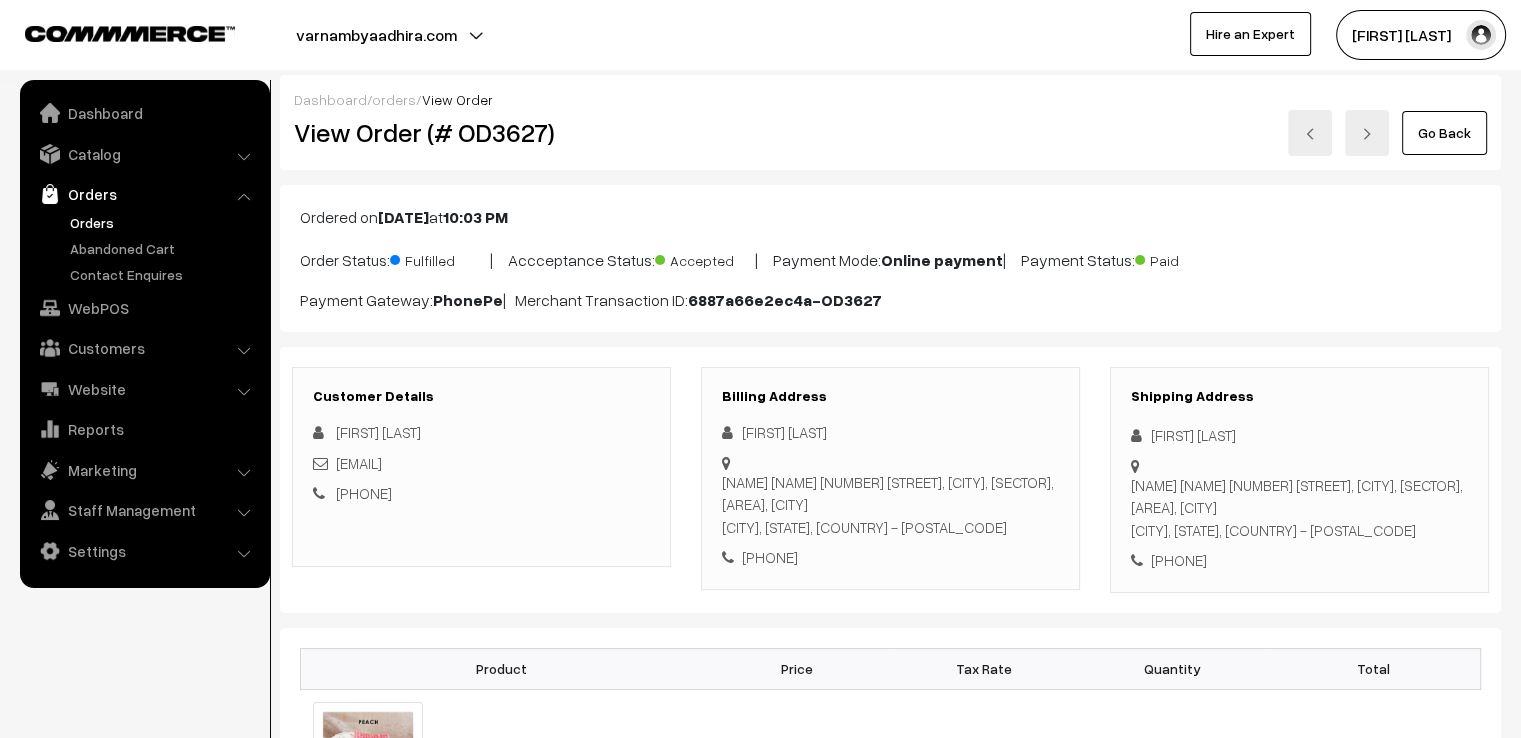 scroll, scrollTop: 0, scrollLeft: 0, axis: both 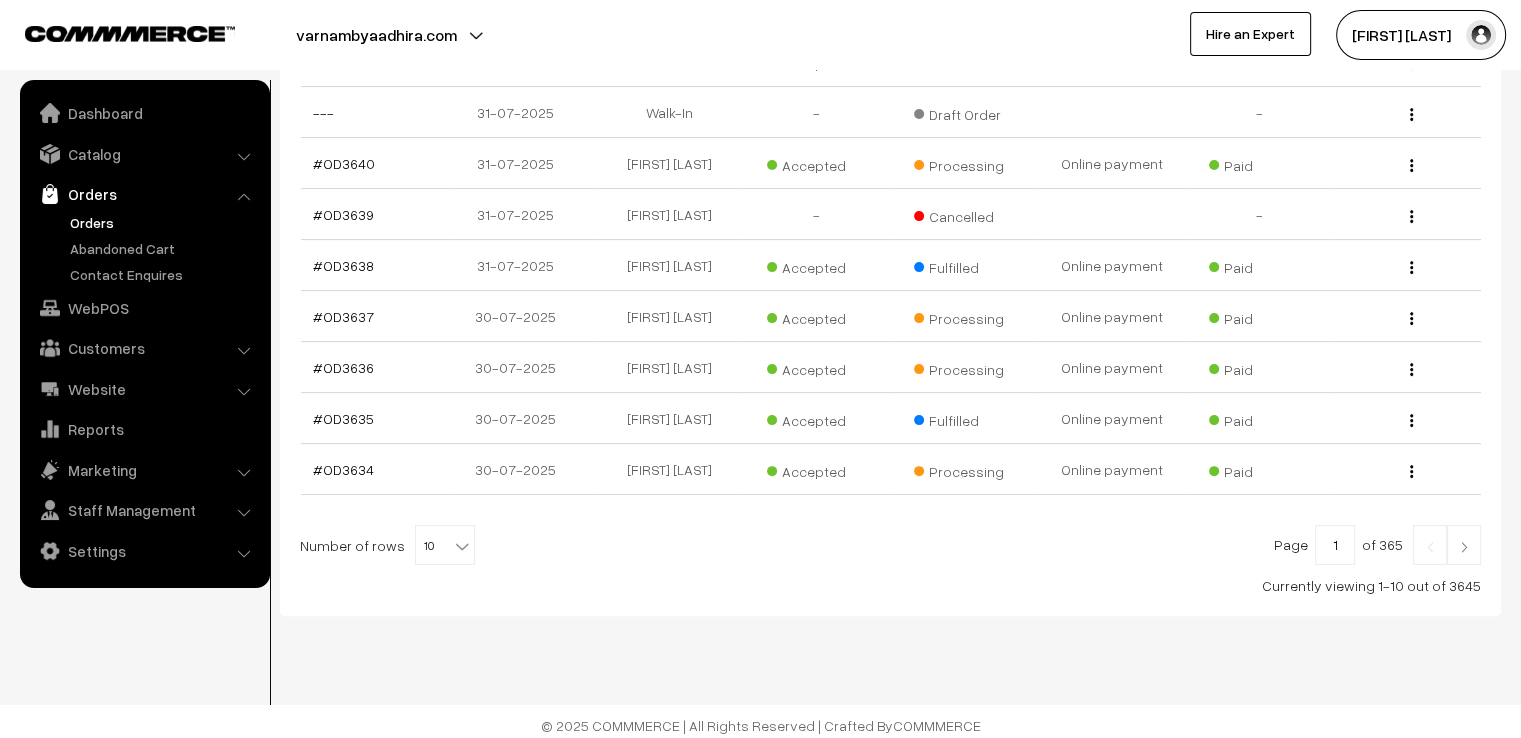 click on "10" at bounding box center [445, 546] 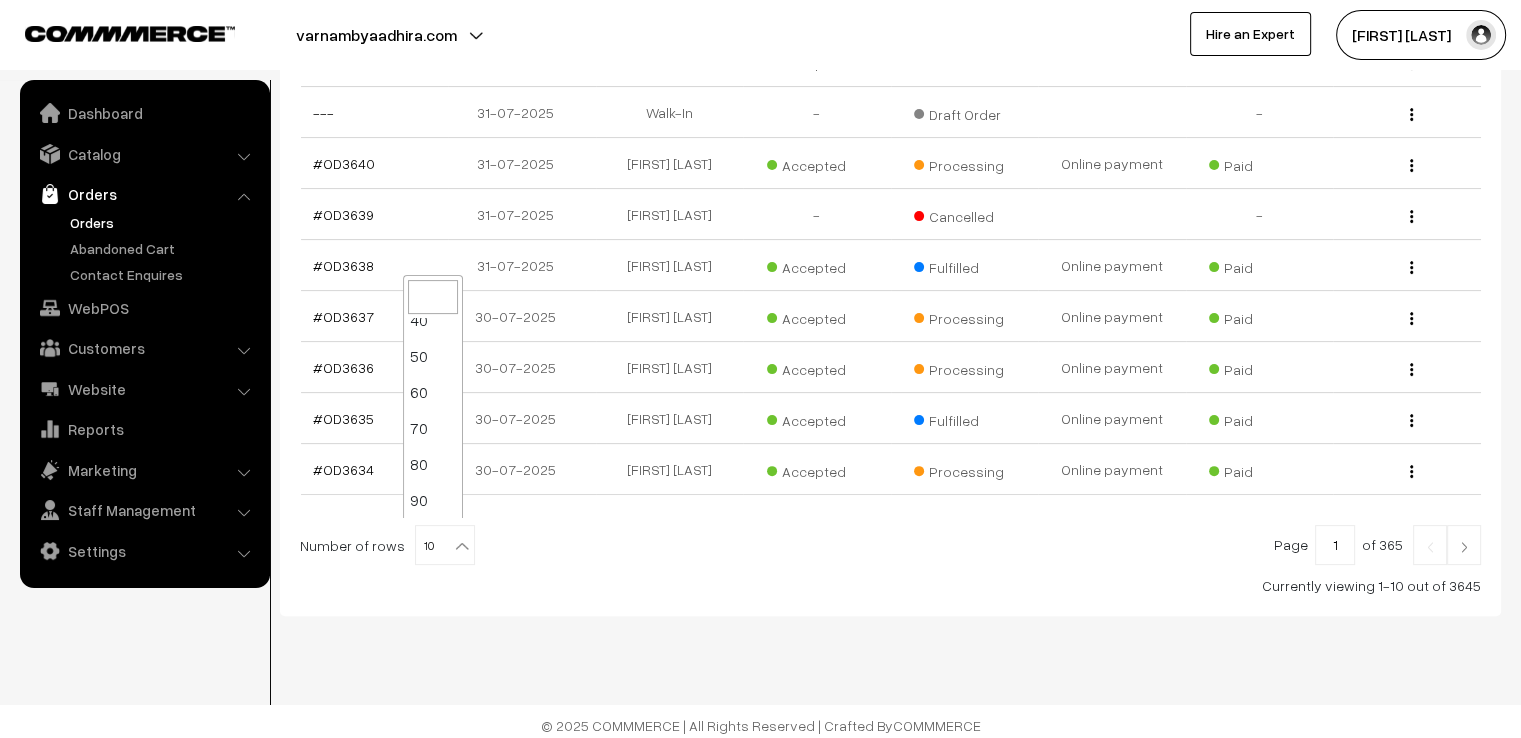 scroll, scrollTop: 160, scrollLeft: 0, axis: vertical 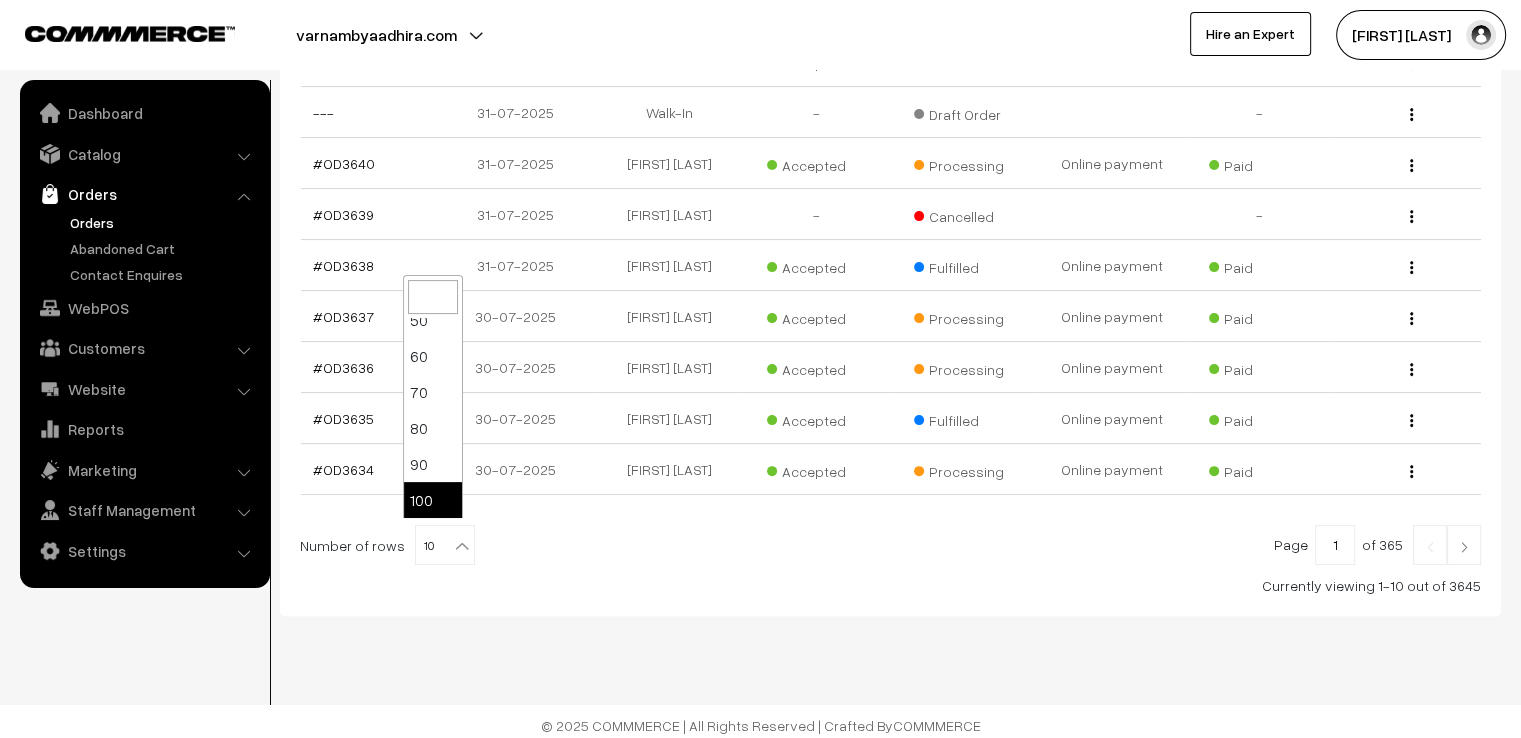 select on "100" 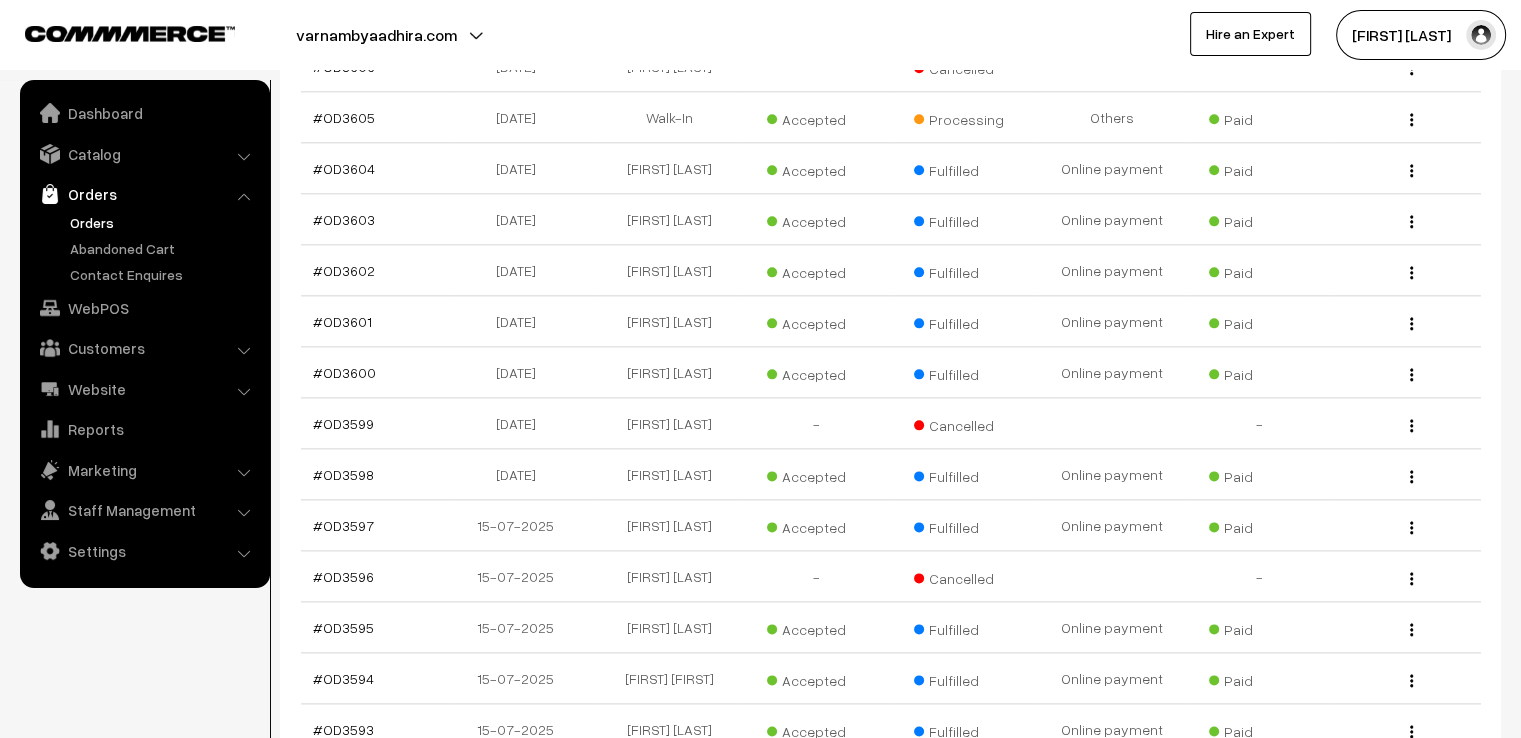 scroll, scrollTop: 2400, scrollLeft: 0, axis: vertical 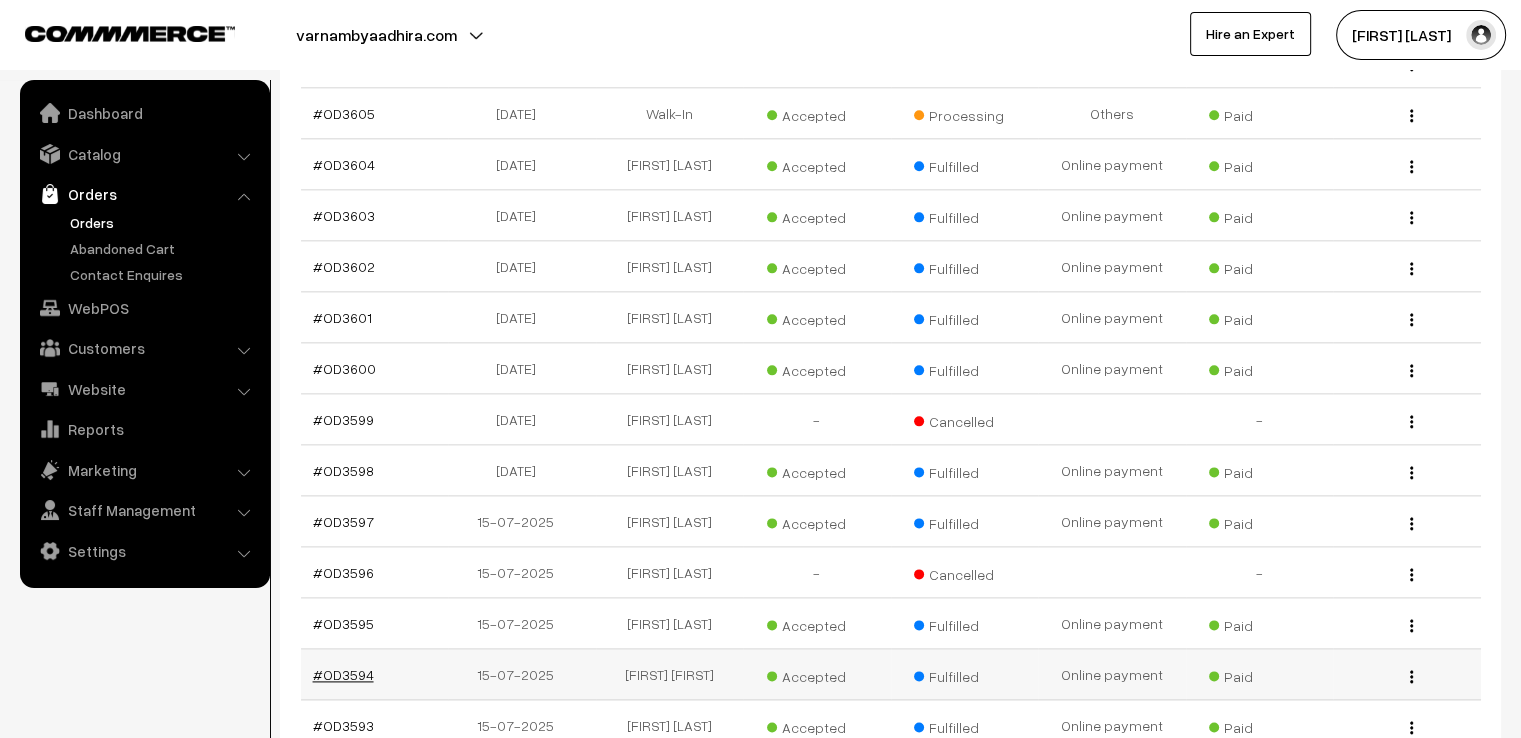 click on "#OD3594" at bounding box center [343, 674] 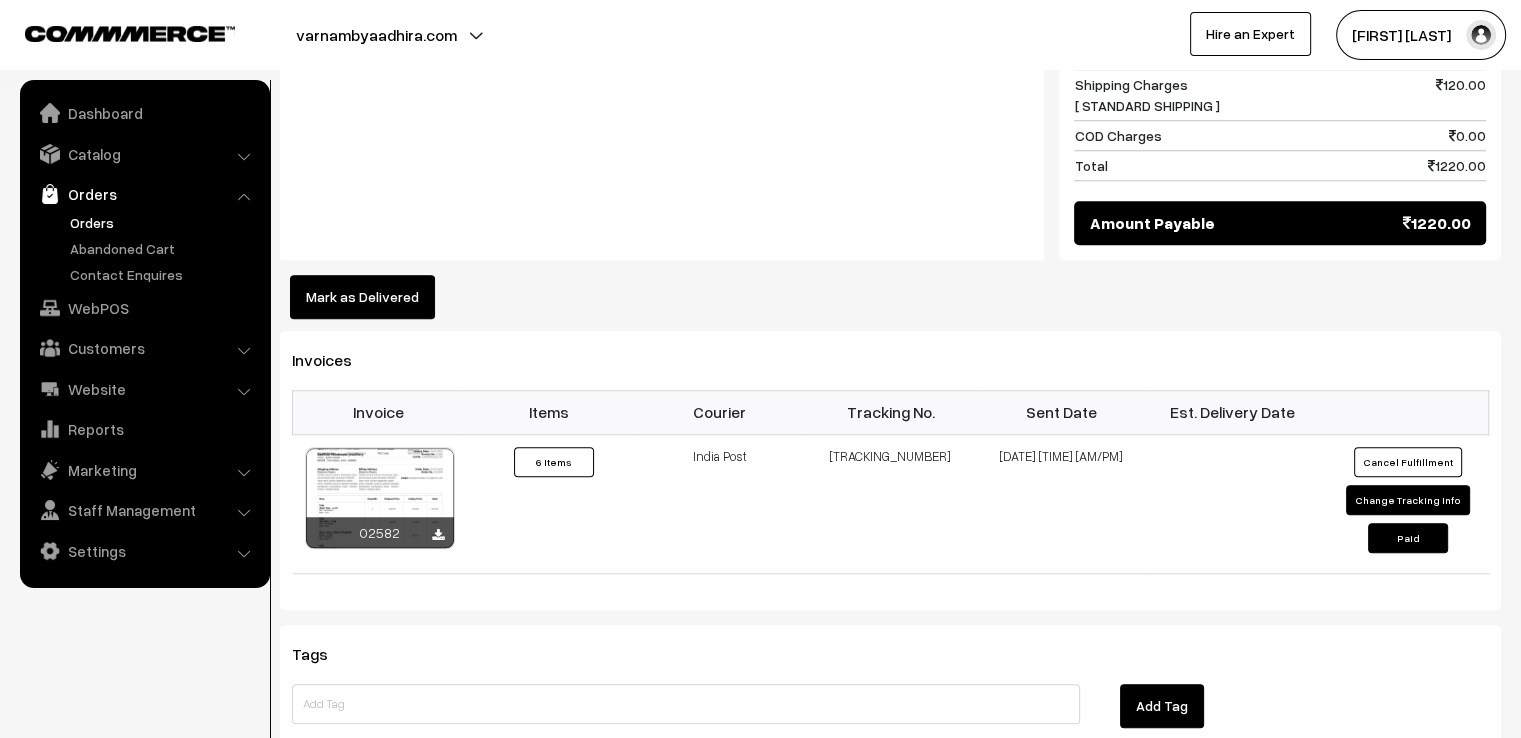 scroll, scrollTop: 1760, scrollLeft: 0, axis: vertical 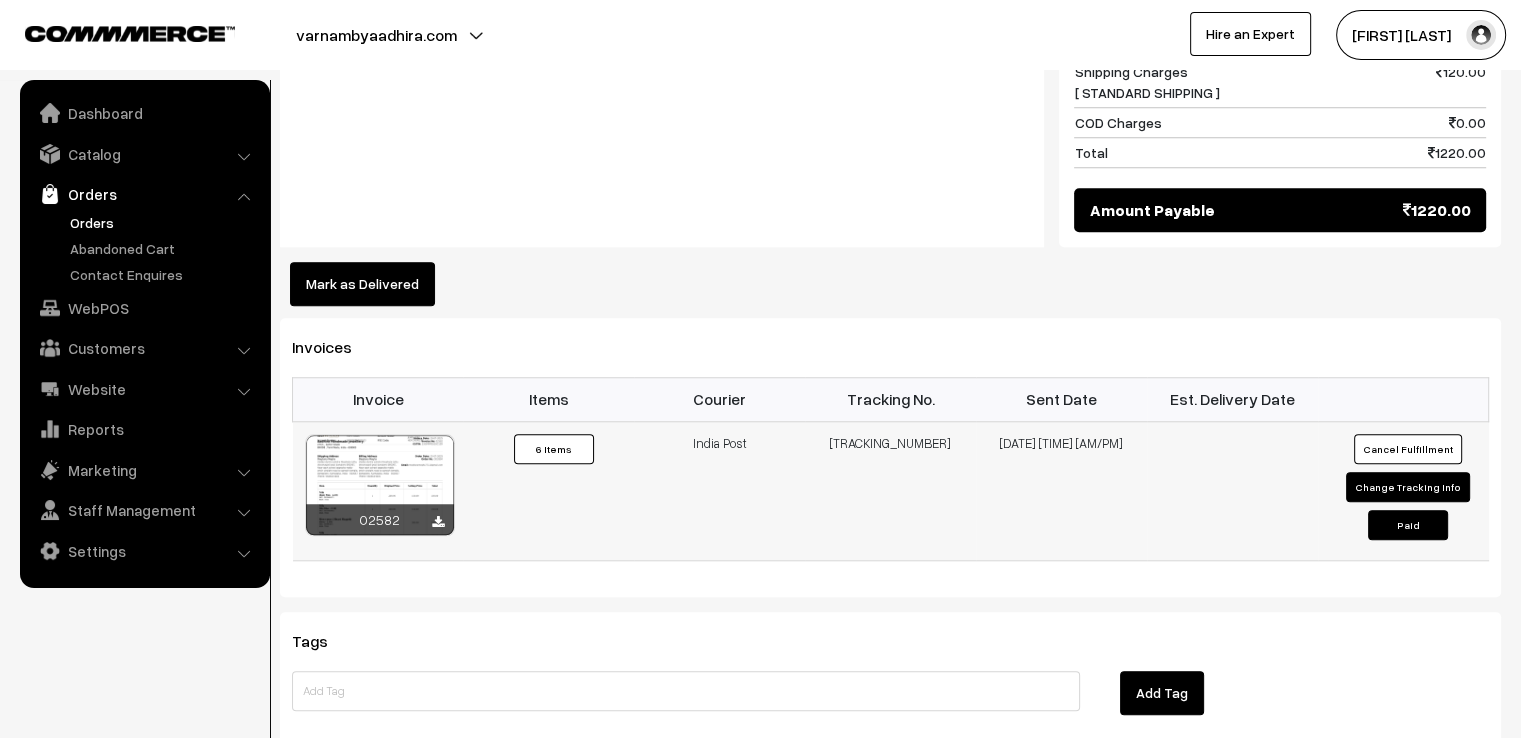 click on "Change Tracking Info" at bounding box center [1408, 487] 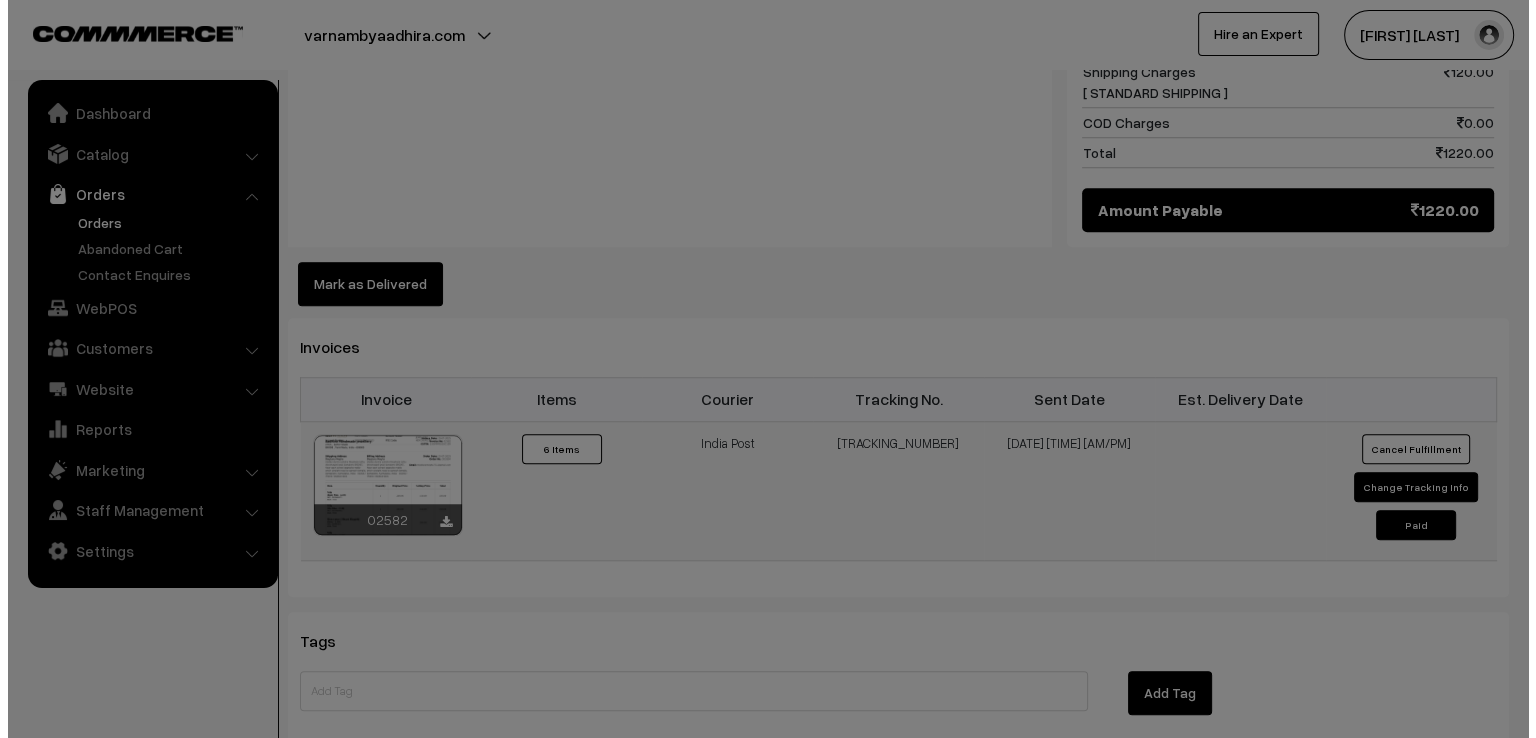 scroll, scrollTop: 1770, scrollLeft: 0, axis: vertical 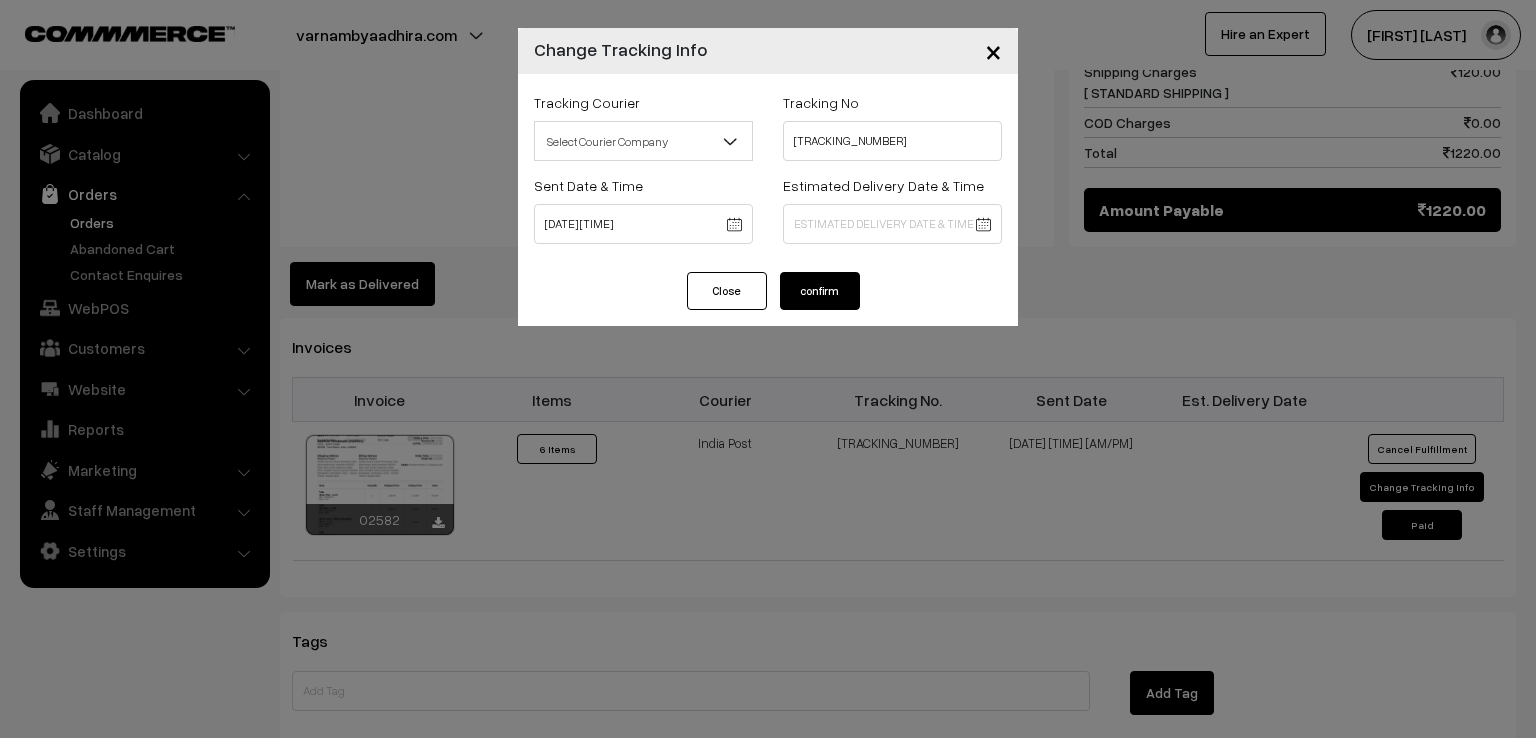 click on "×" at bounding box center [993, 50] 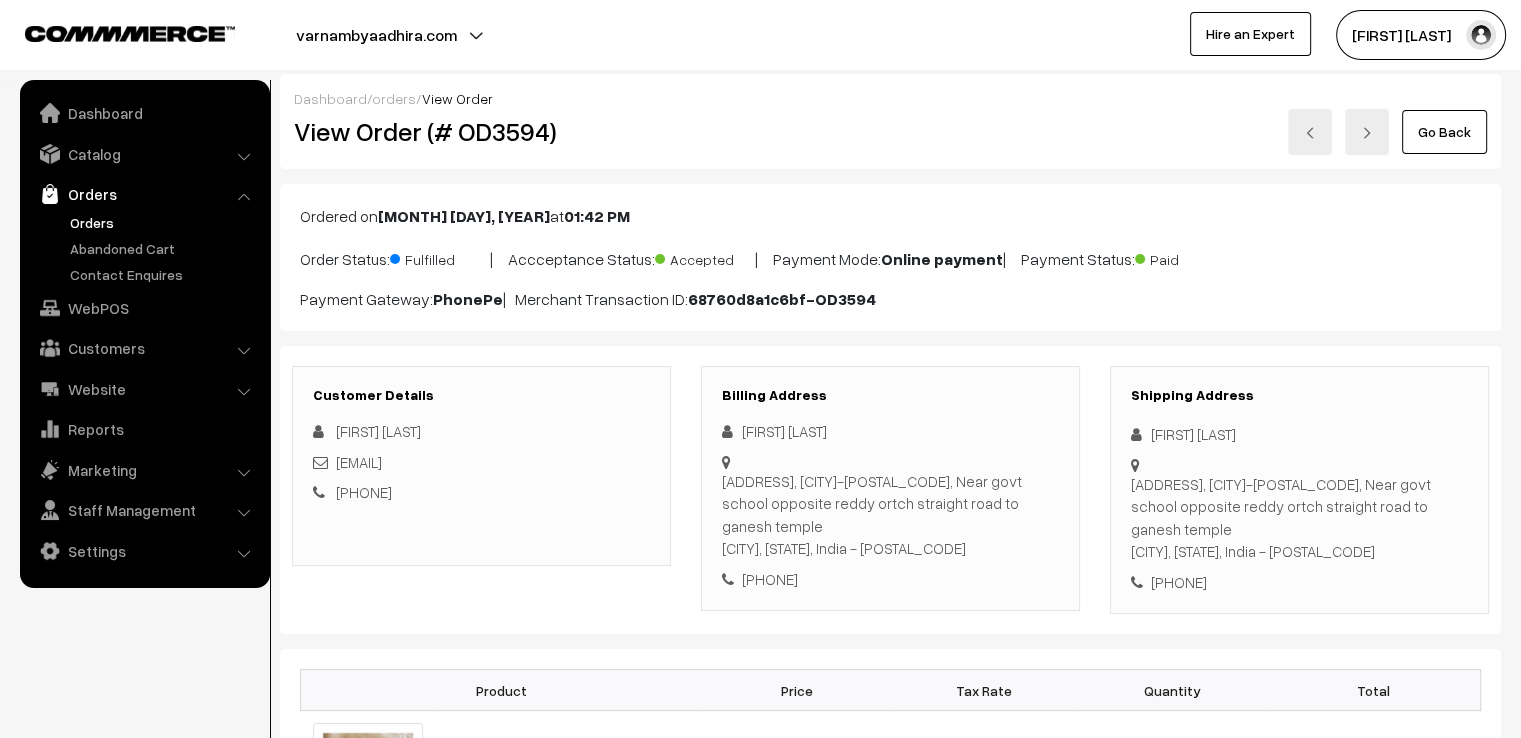 scroll, scrollTop: 0, scrollLeft: 0, axis: both 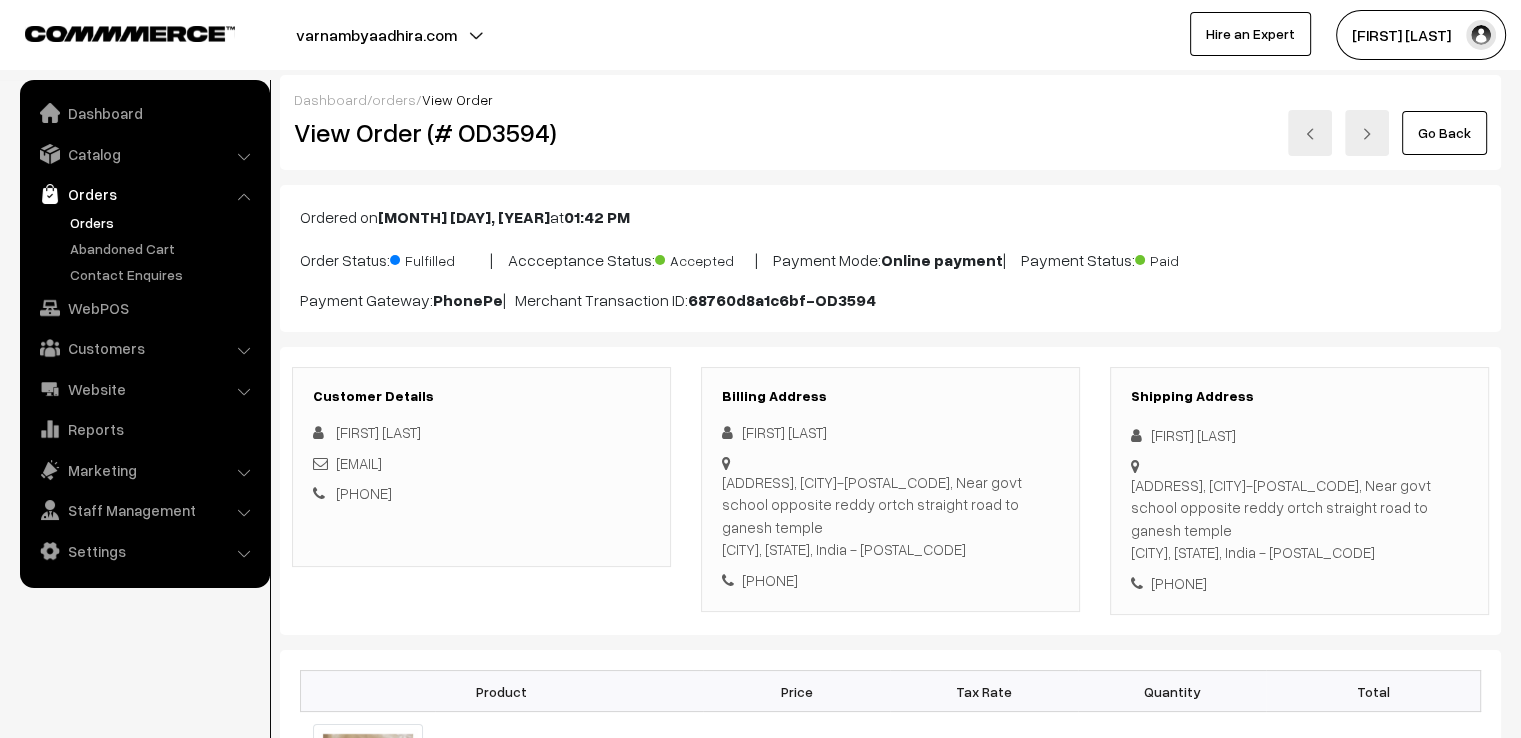 click on "Go Back" at bounding box center [1444, 133] 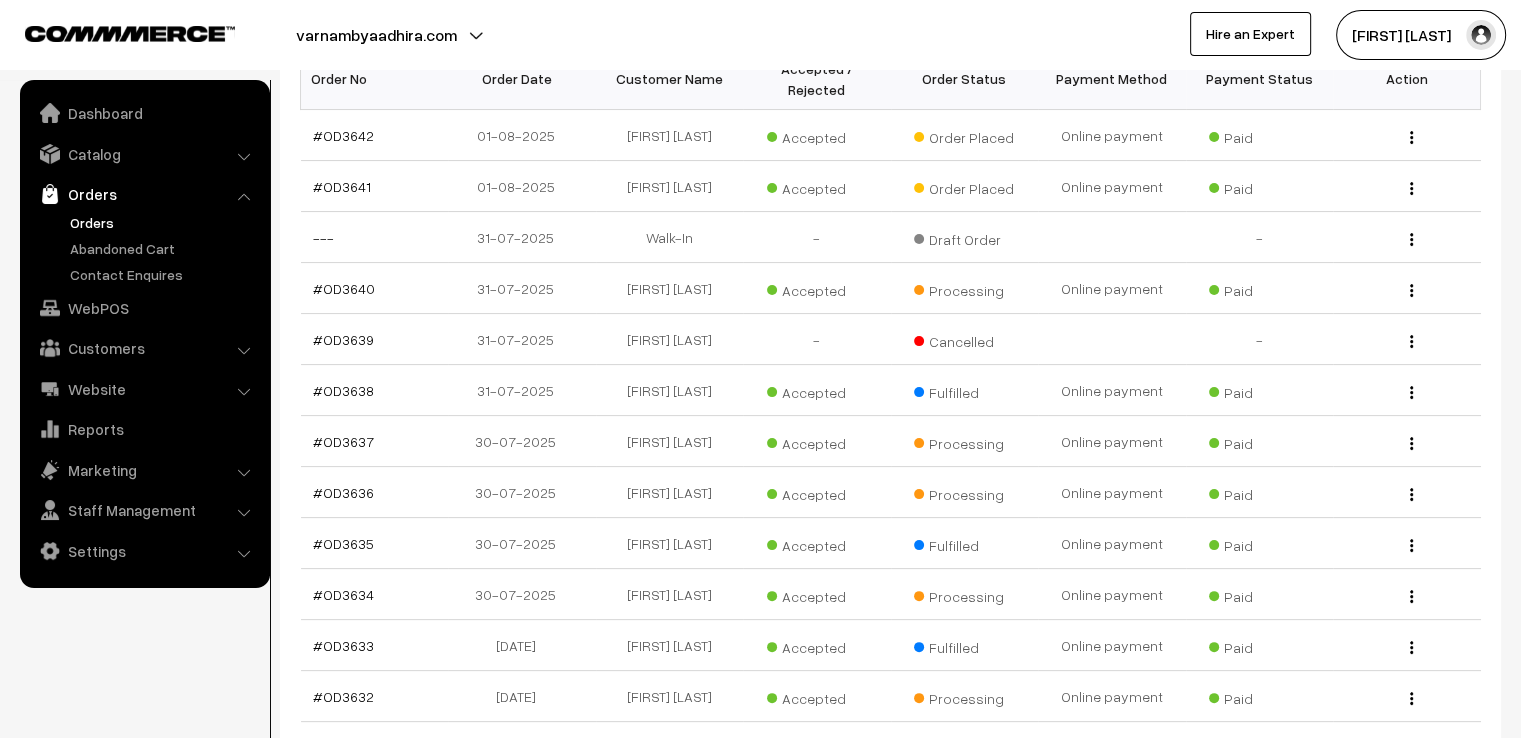 scroll, scrollTop: 400, scrollLeft: 0, axis: vertical 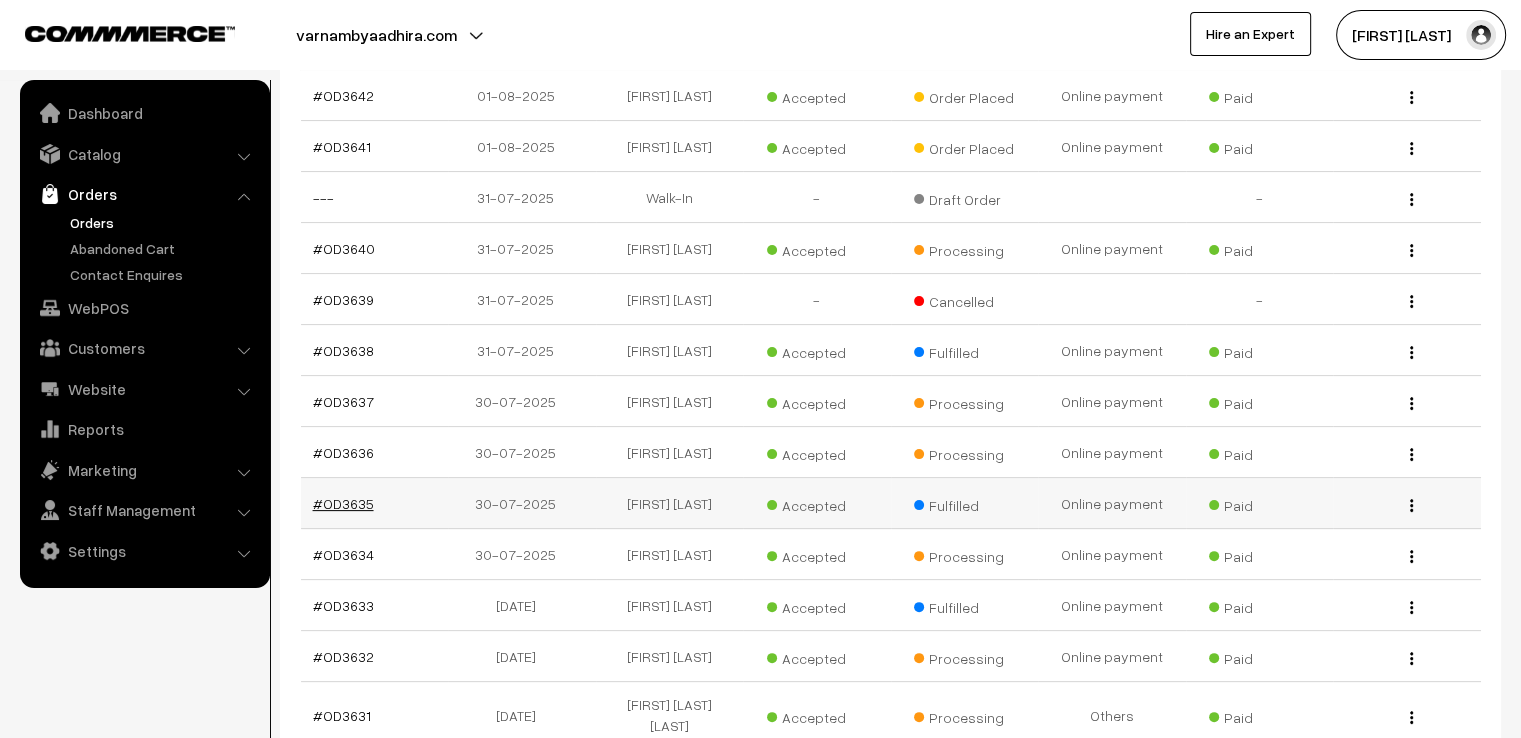 click on "#OD3635" at bounding box center [343, 503] 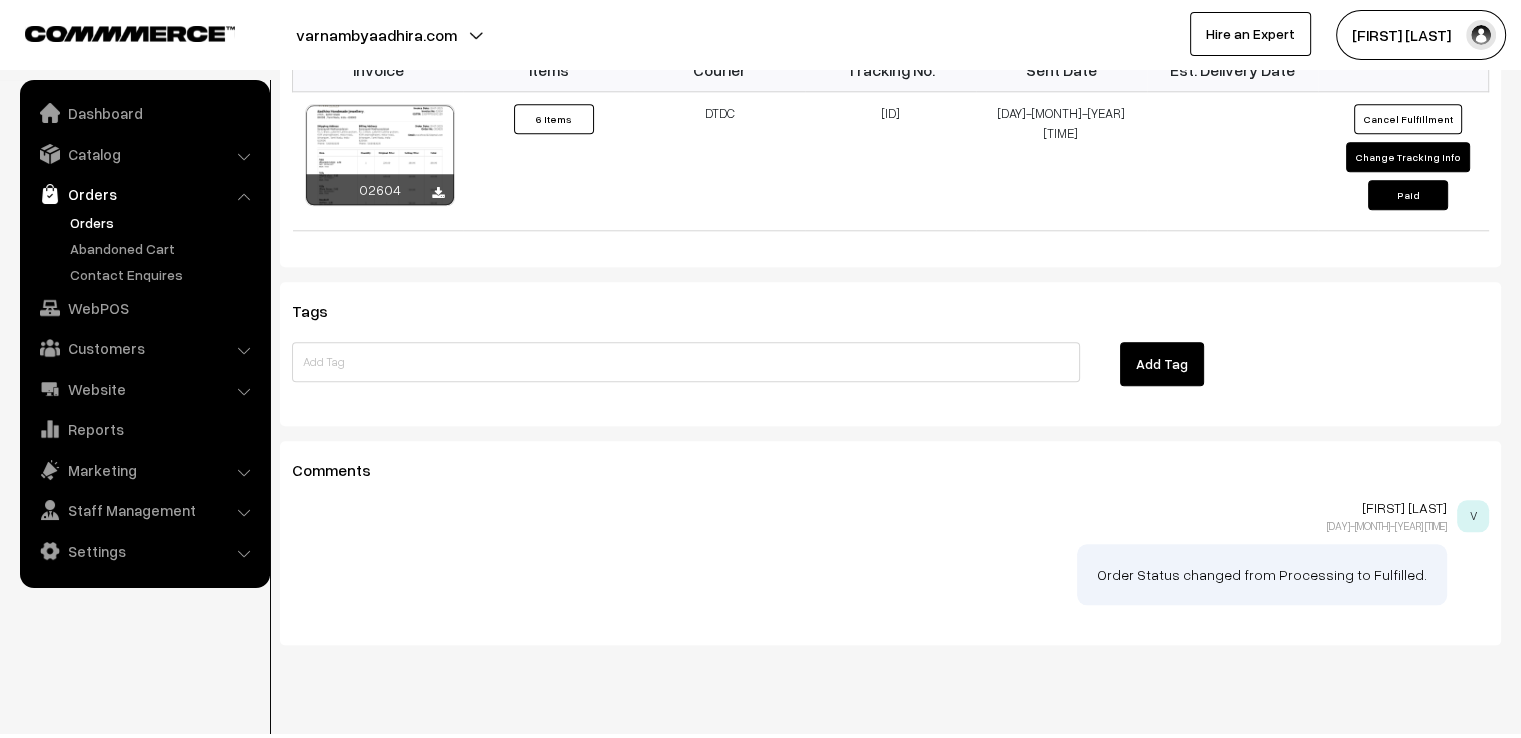 scroll, scrollTop: 2120, scrollLeft: 0, axis: vertical 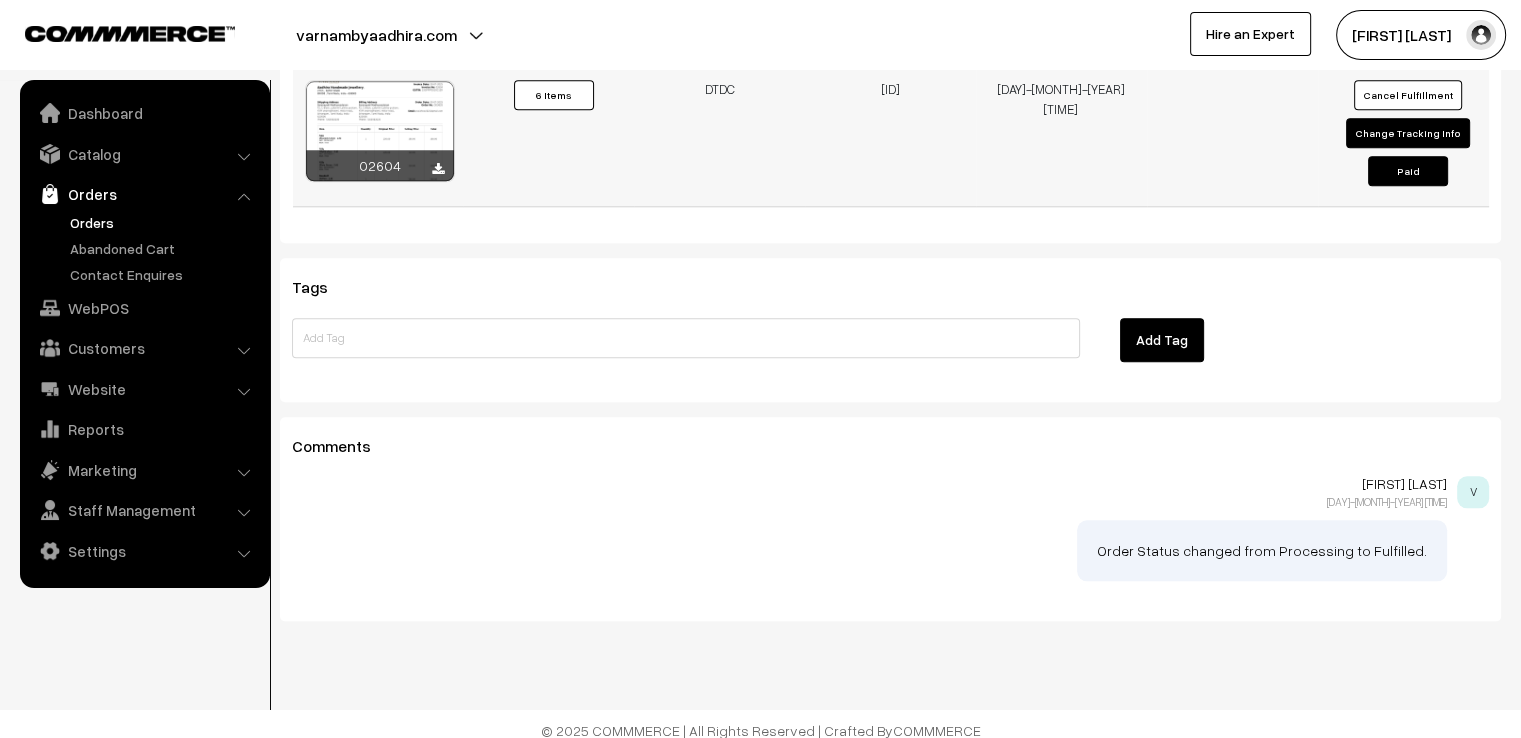 click on "Change Tracking Info" at bounding box center (1408, 133) 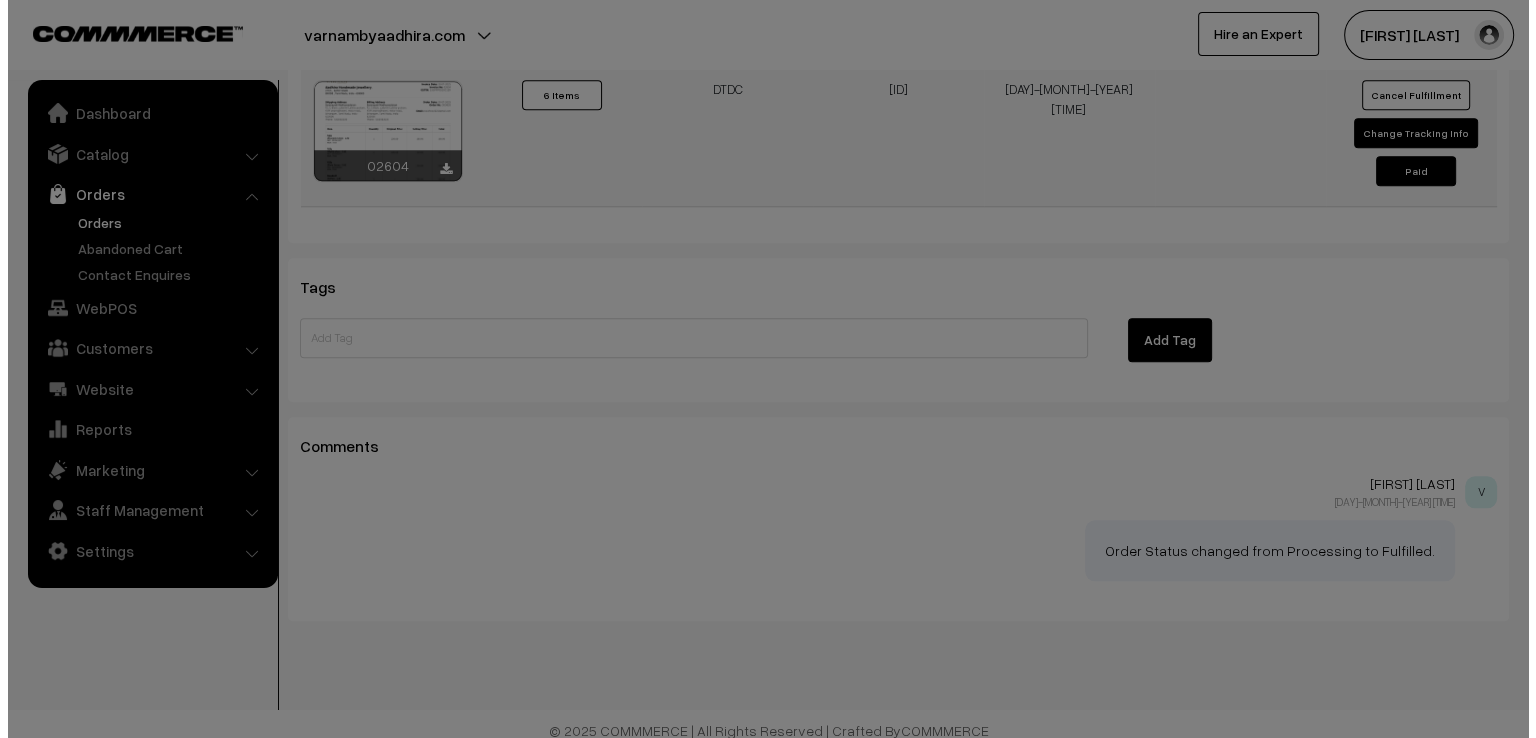 scroll, scrollTop: 2130, scrollLeft: 0, axis: vertical 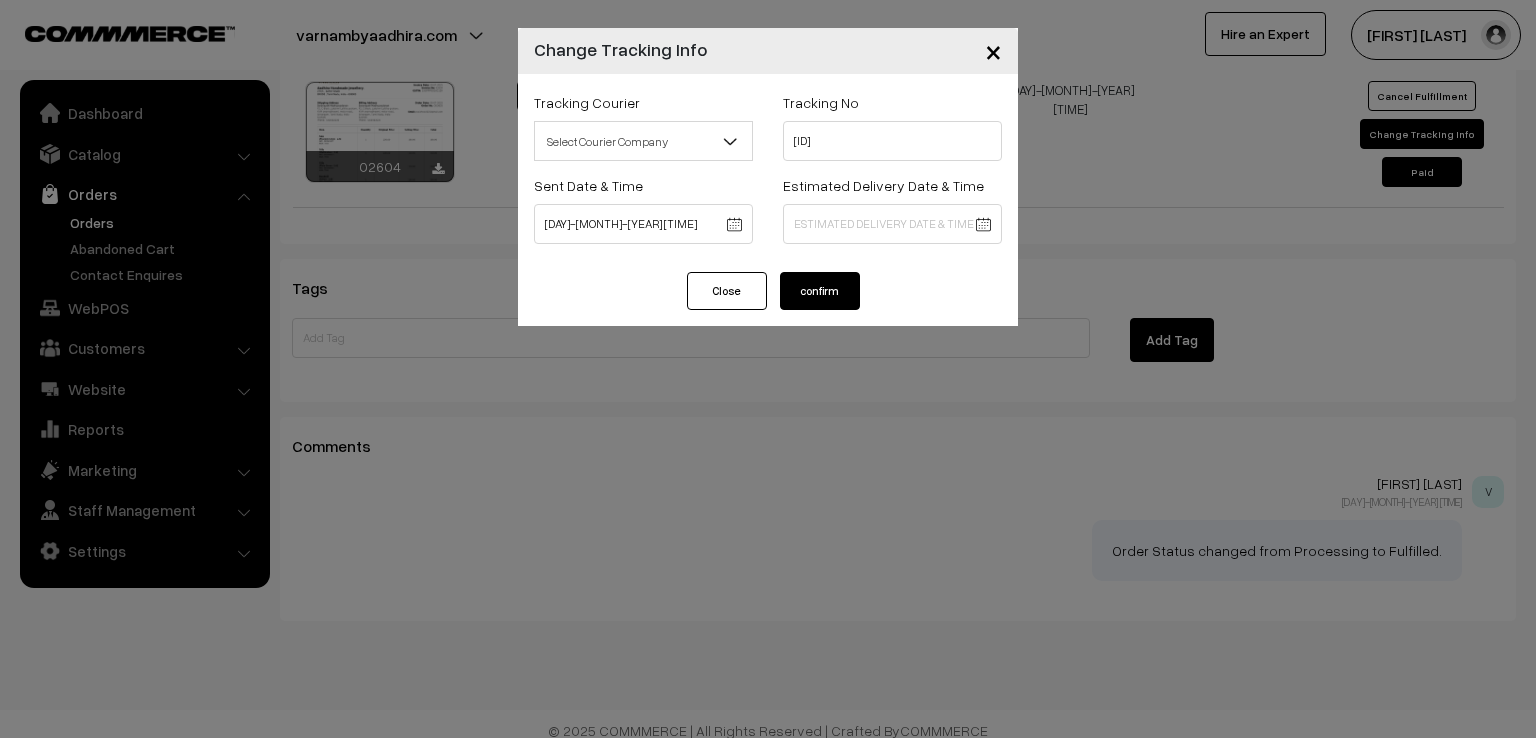 click on "×" at bounding box center (993, 51) 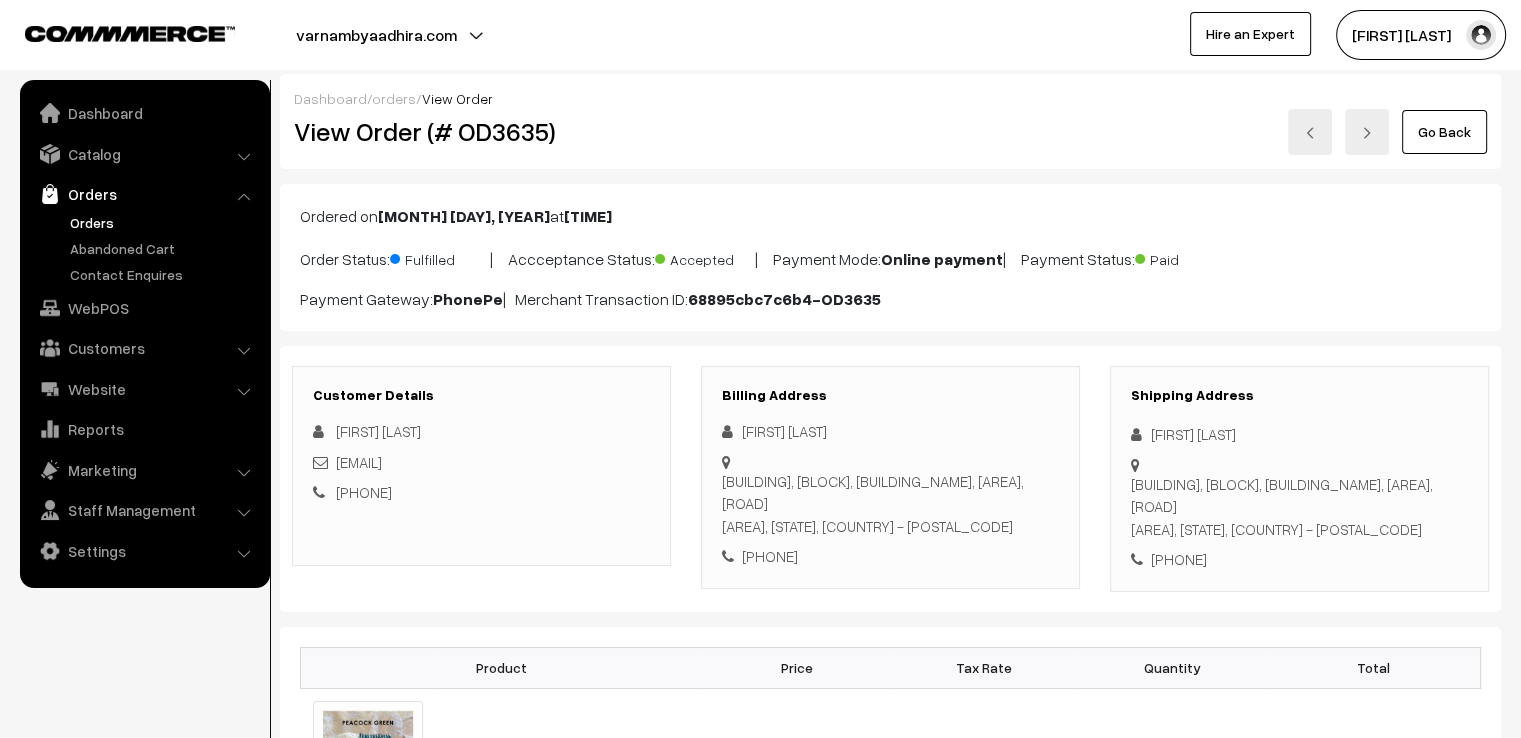 scroll, scrollTop: 0, scrollLeft: 0, axis: both 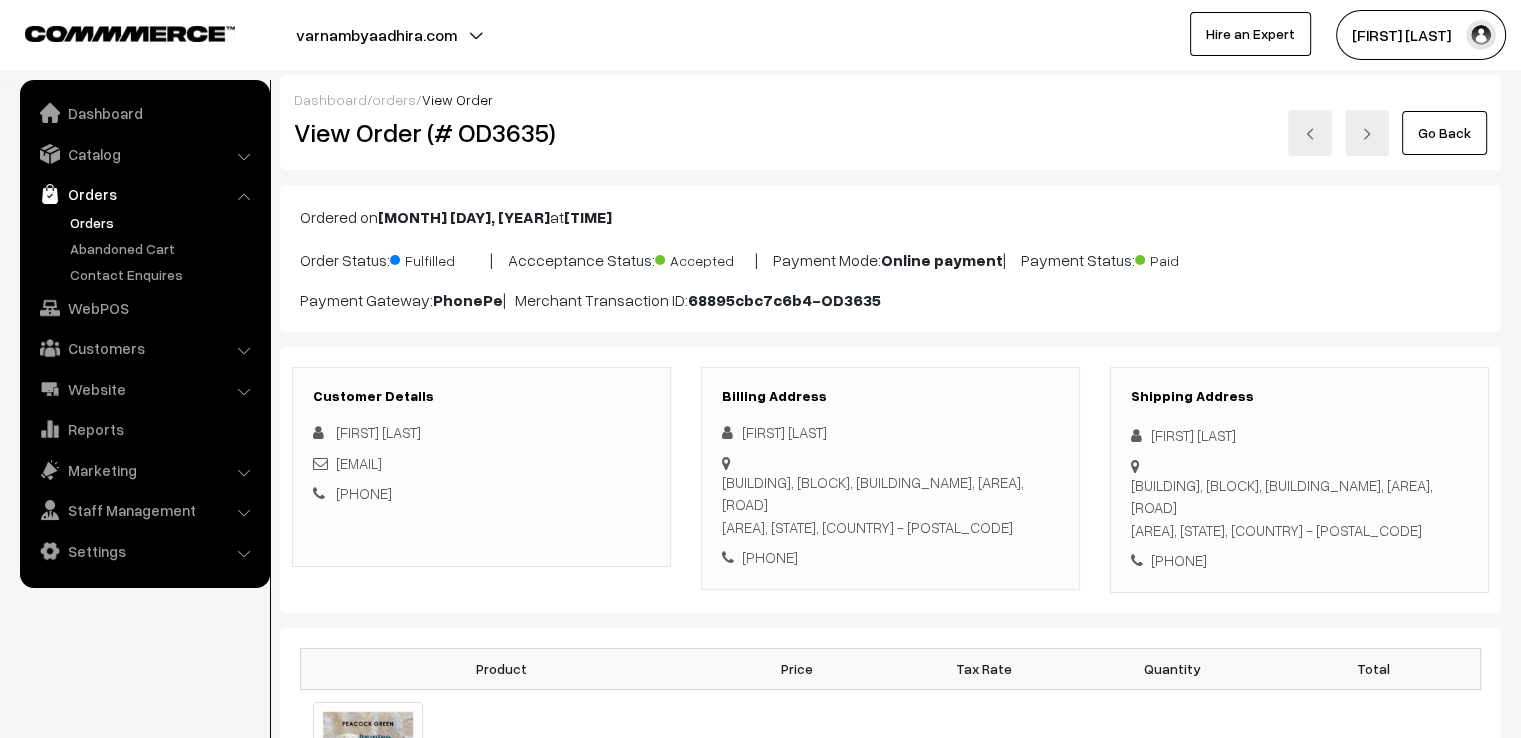 click on "Go Back" at bounding box center (1444, 133) 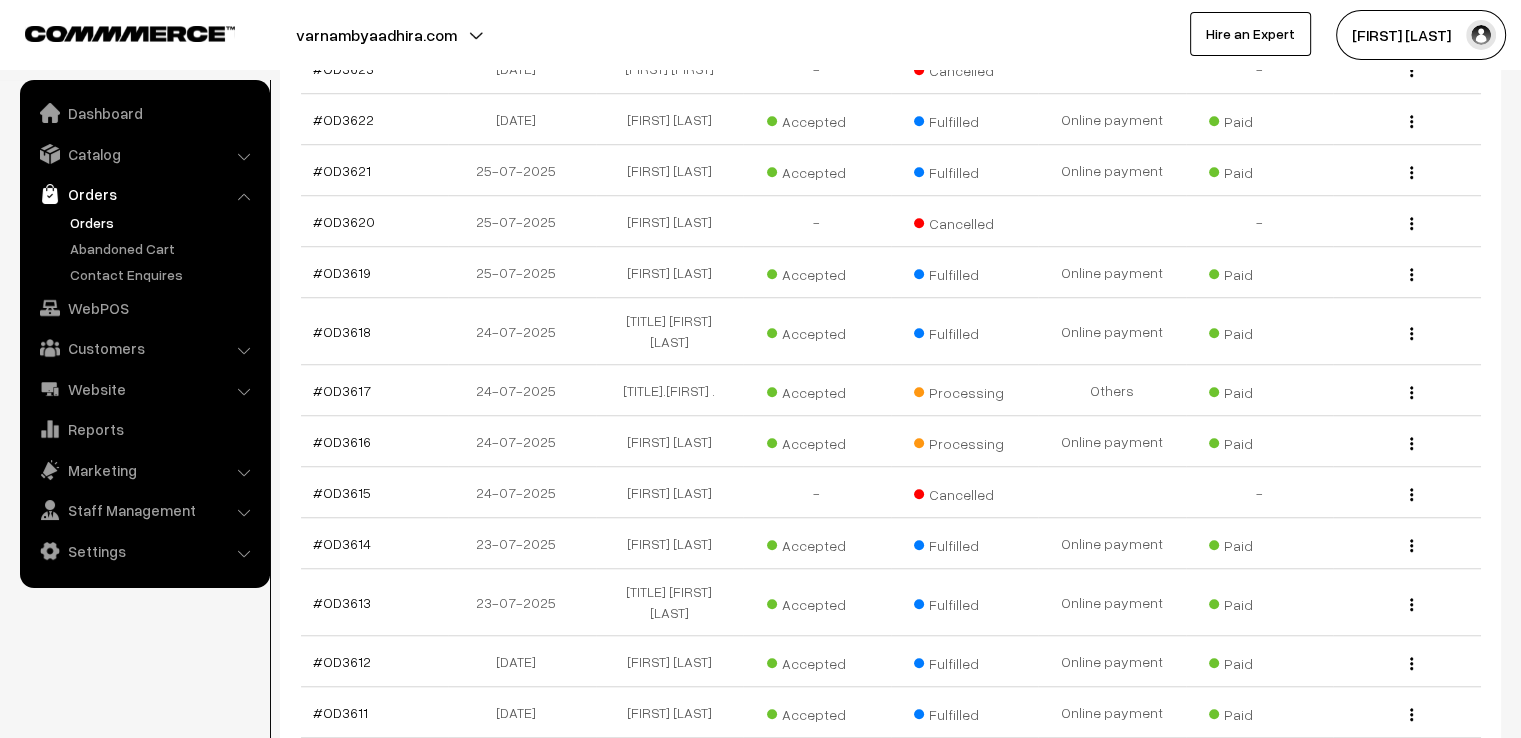 scroll, scrollTop: 1480, scrollLeft: 0, axis: vertical 